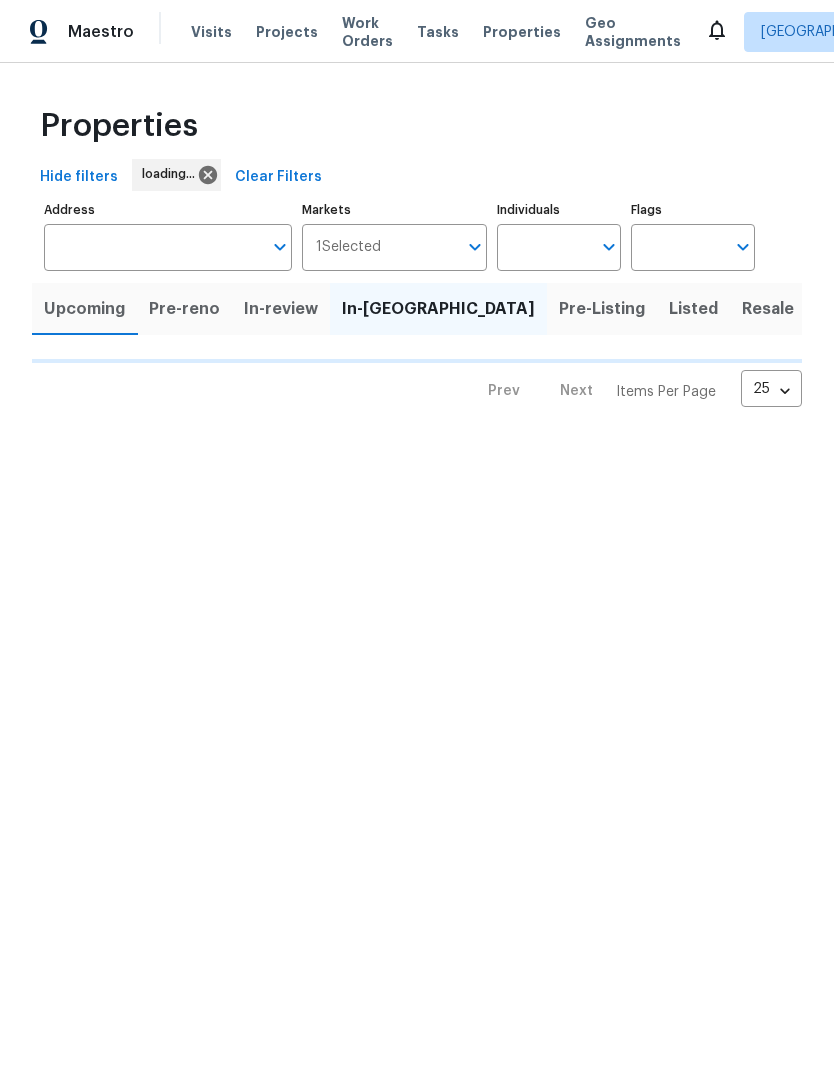 scroll, scrollTop: 0, scrollLeft: 0, axis: both 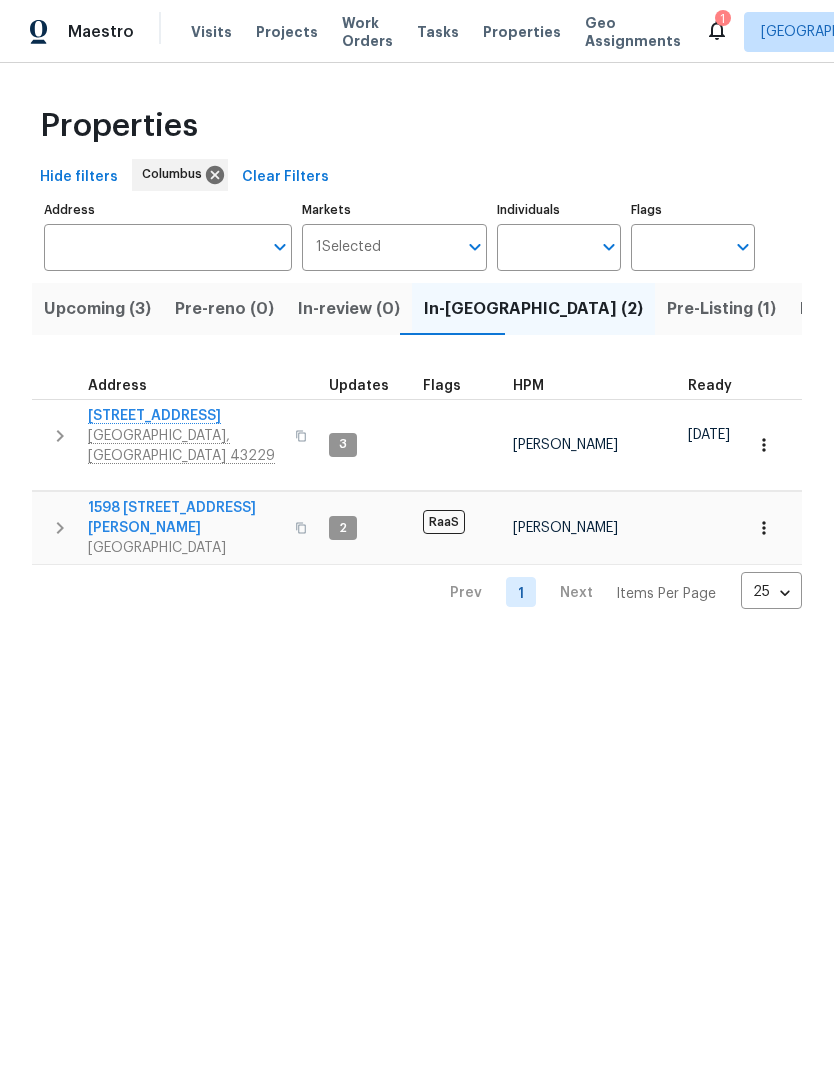 click on "Visits" at bounding box center (211, 32) 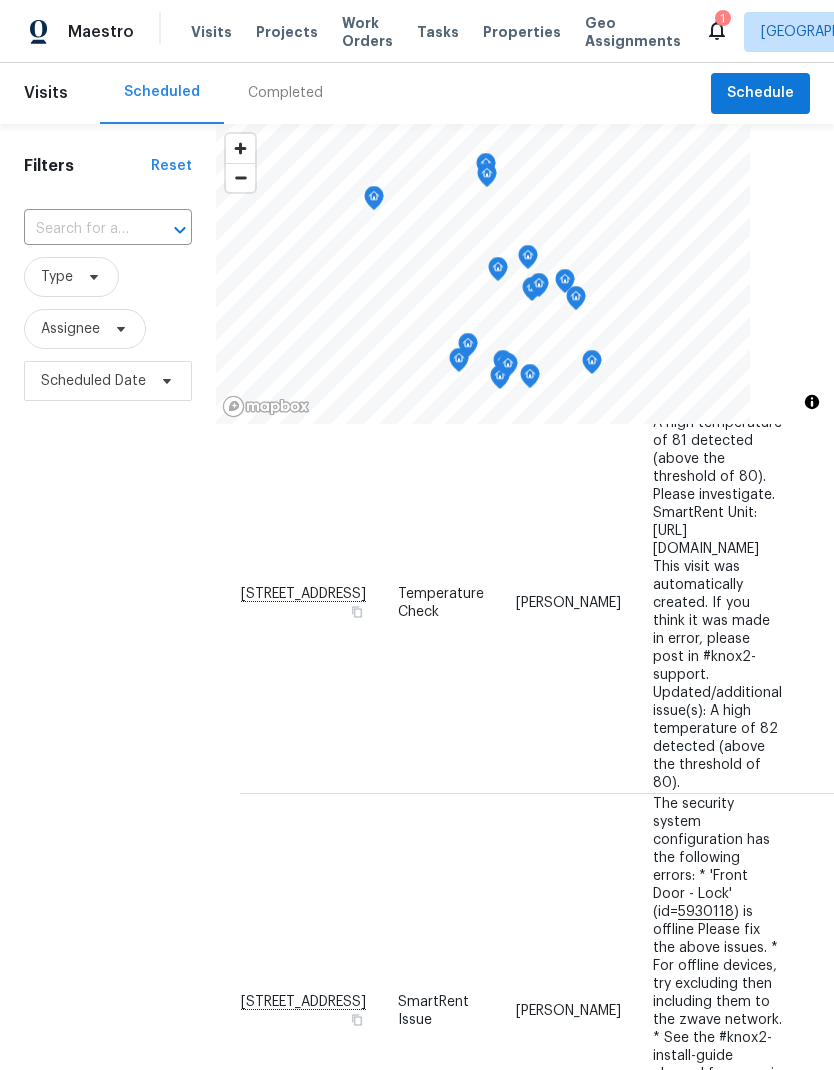 scroll, scrollTop: 1344, scrollLeft: 0, axis: vertical 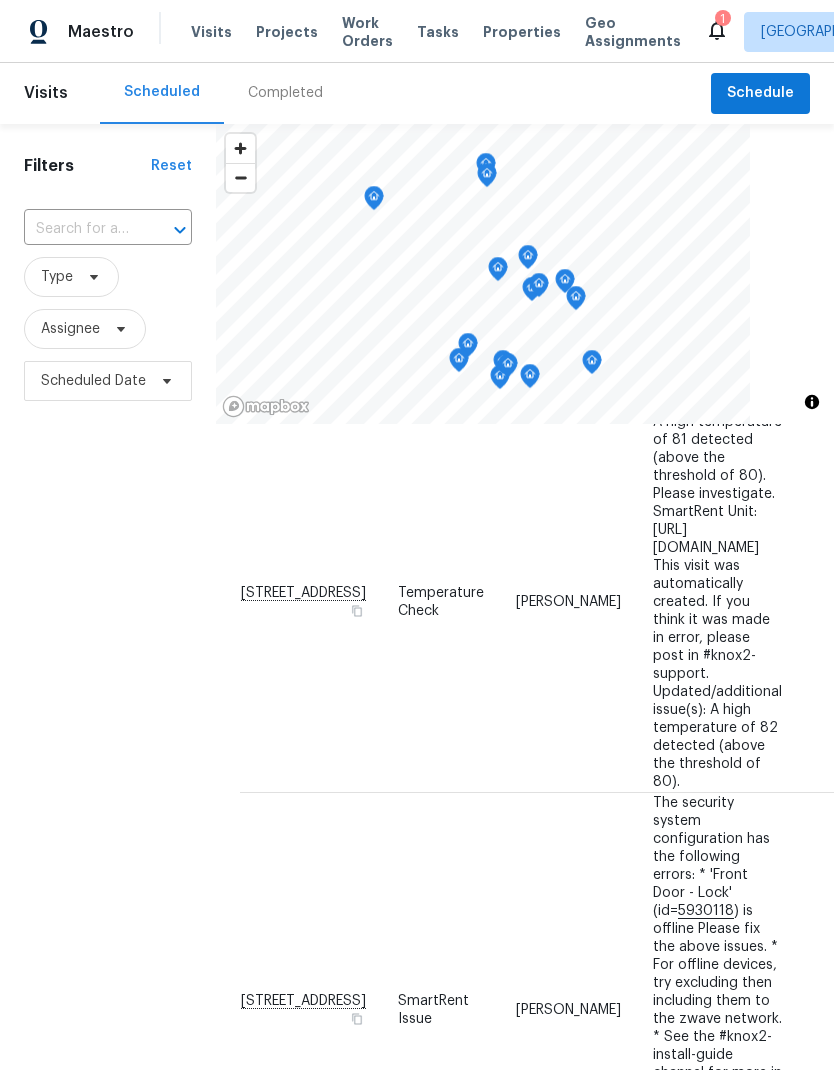 click 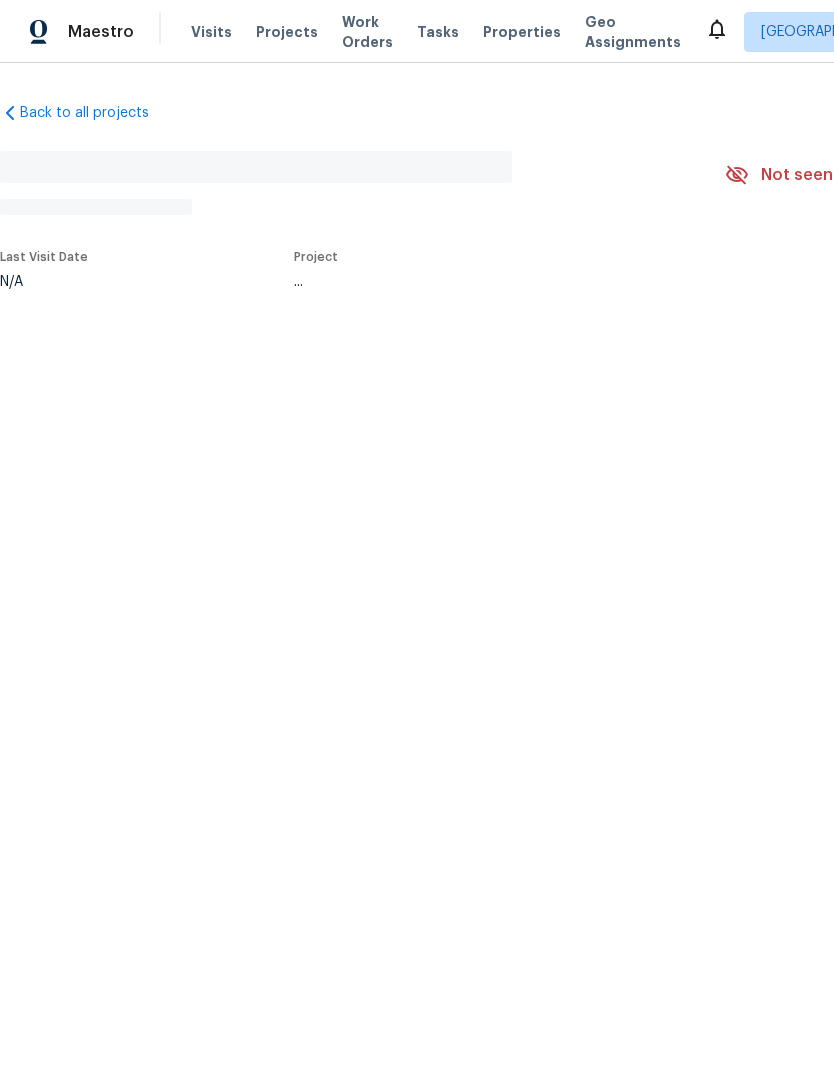 scroll, scrollTop: 0, scrollLeft: 0, axis: both 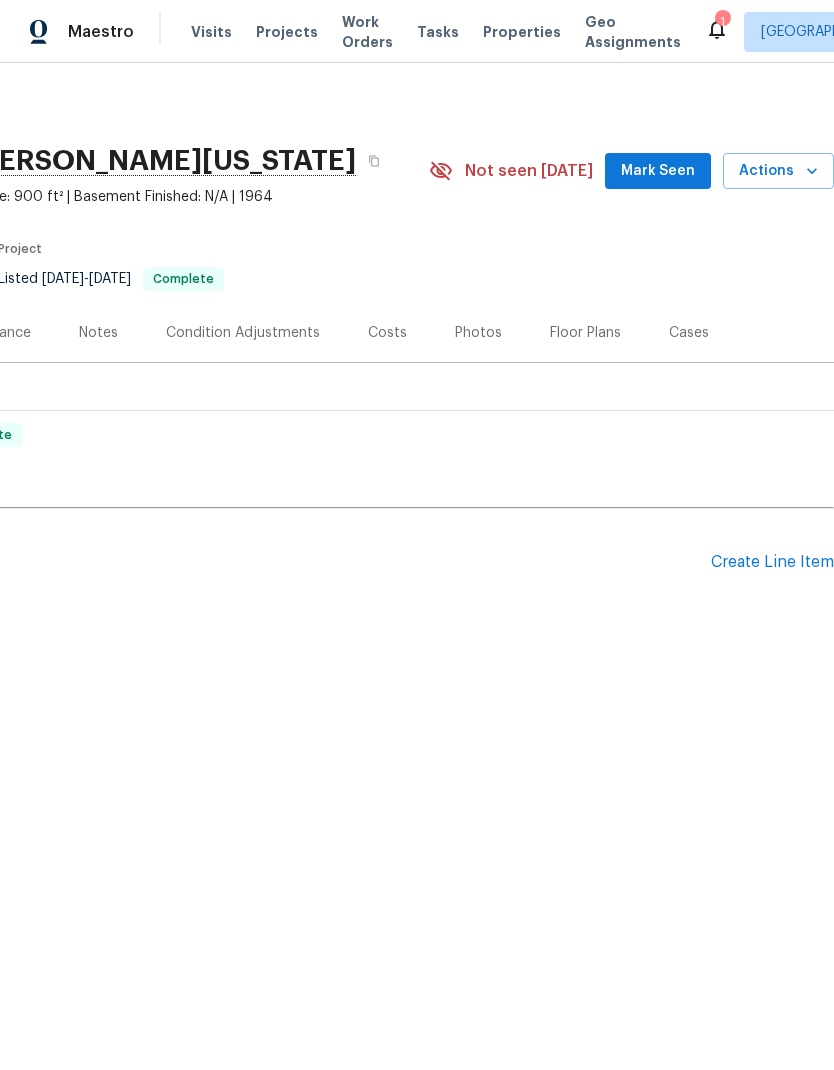 click on "Create Line Item" at bounding box center (772, 562) 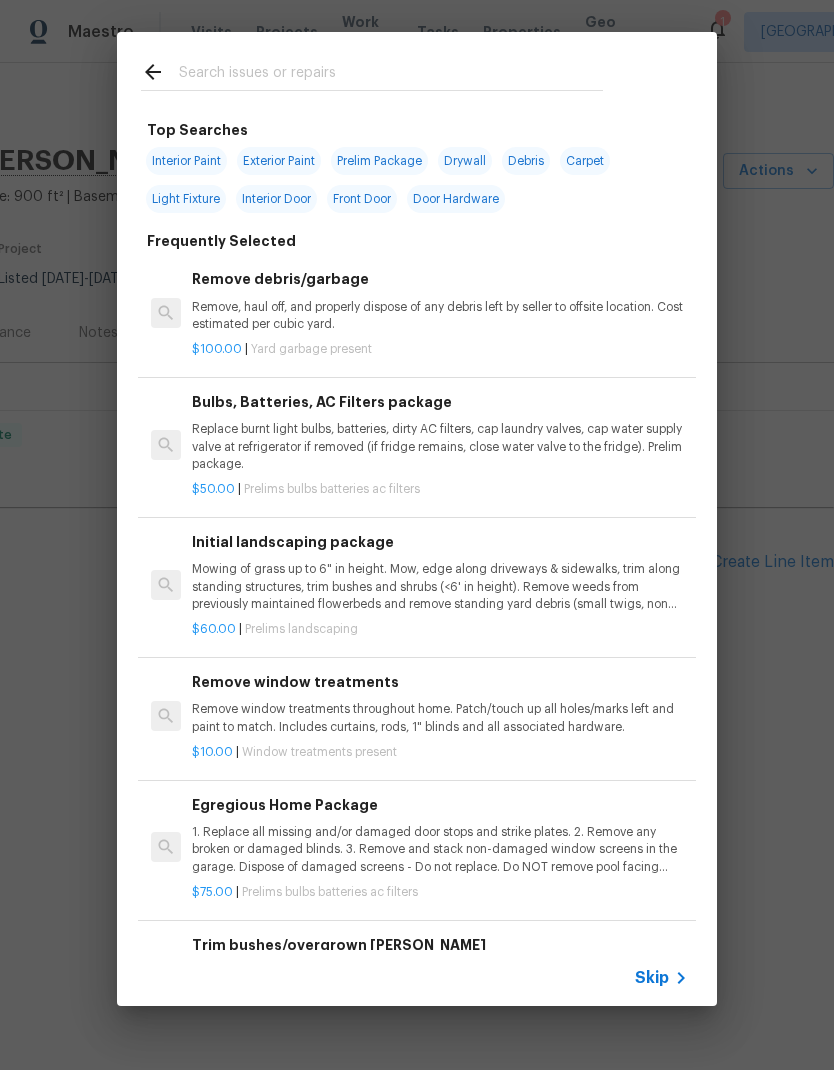 click at bounding box center (391, 75) 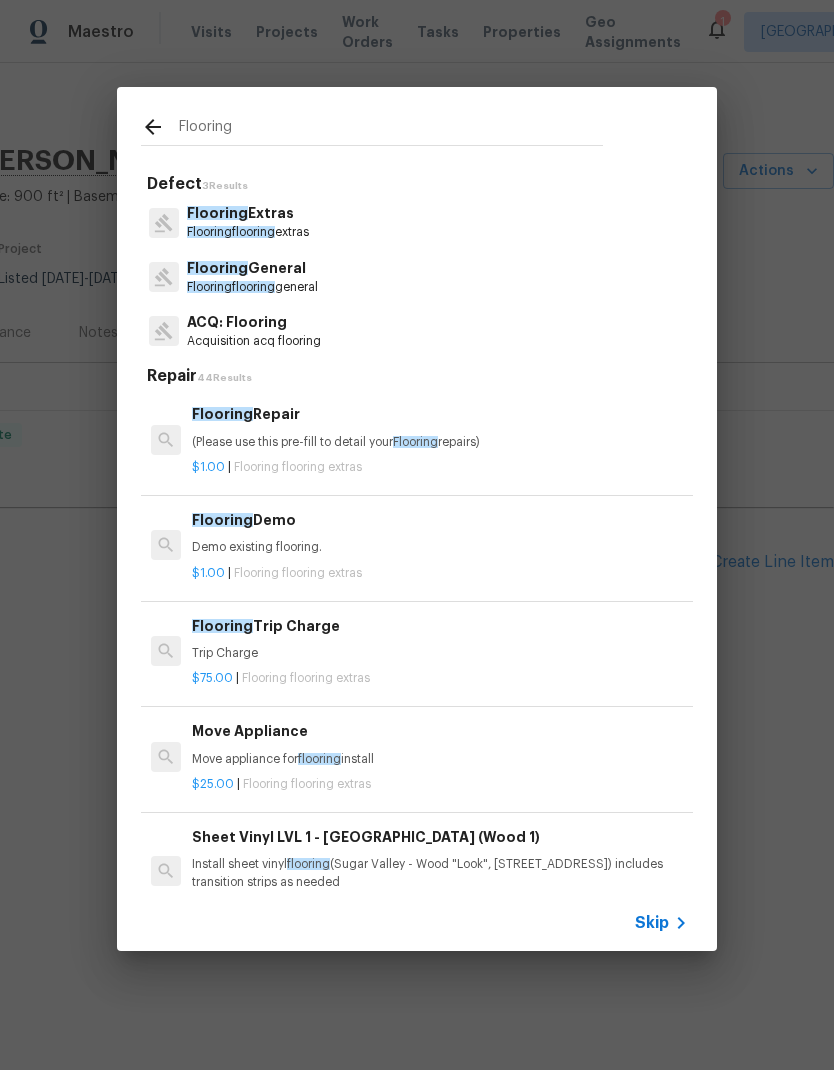 type on "Flooring" 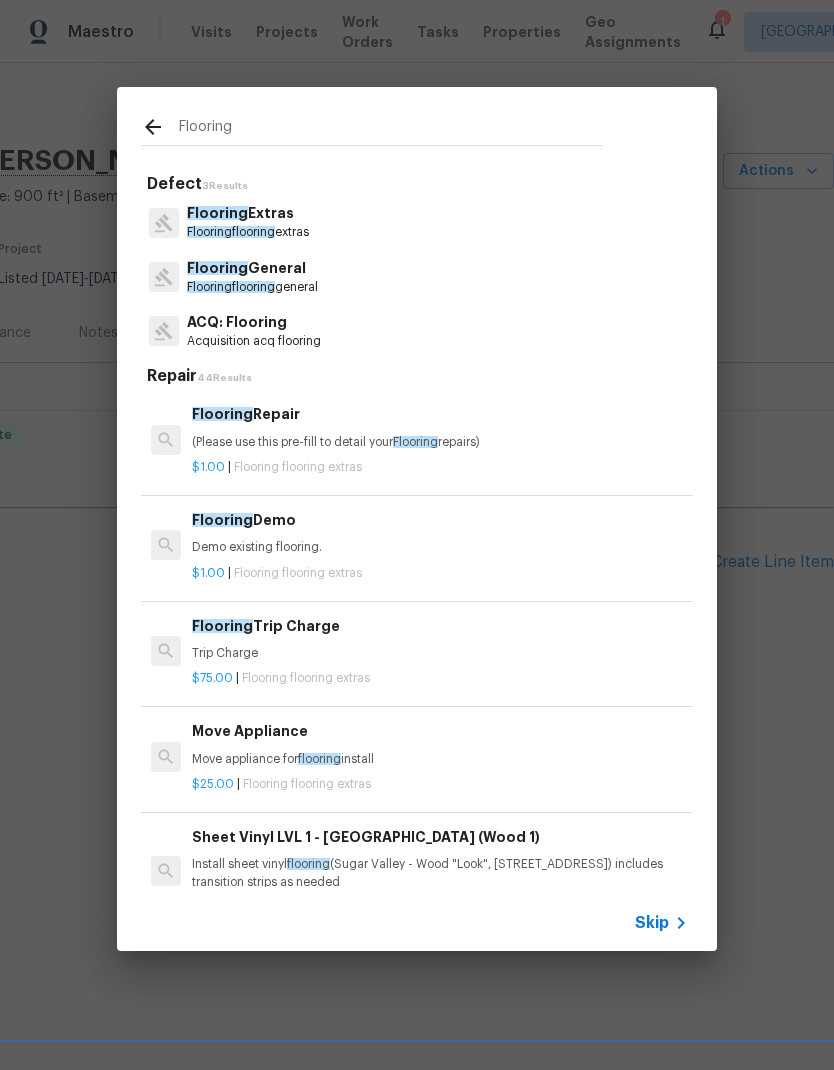 click on "Flooring  General Flooring  flooring  general" at bounding box center (417, 277) 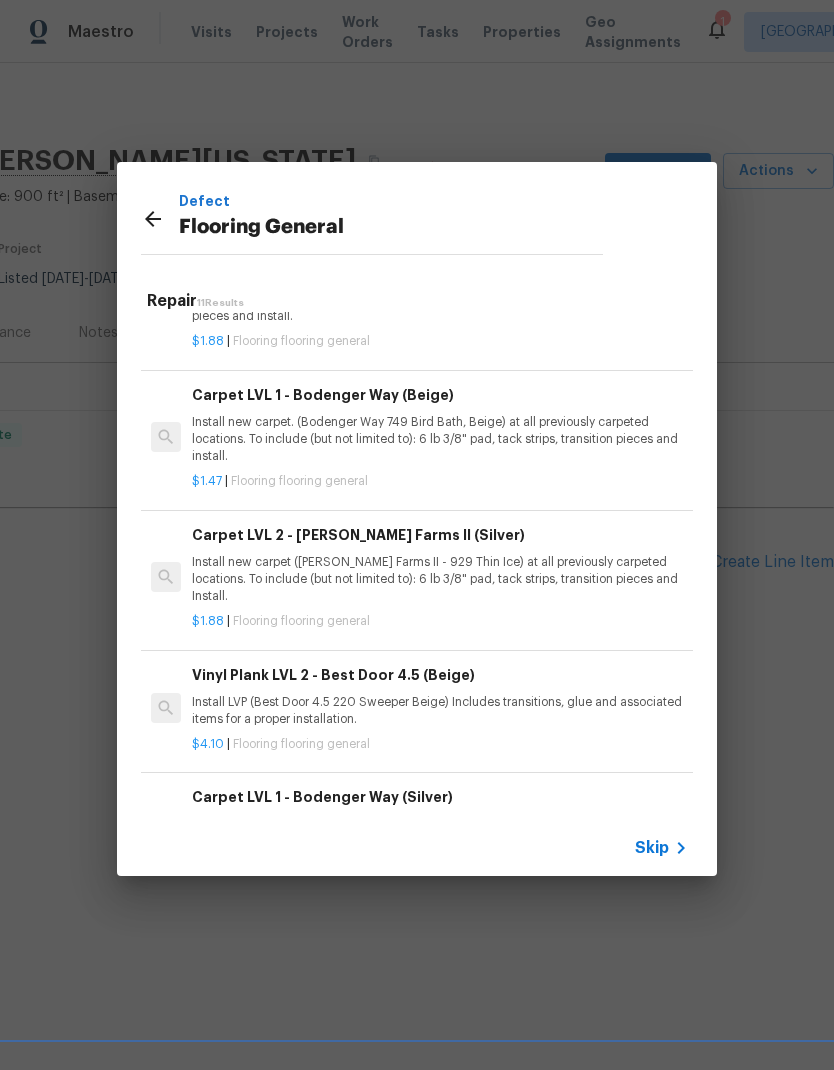 scroll, scrollTop: 824, scrollLeft: 0, axis: vertical 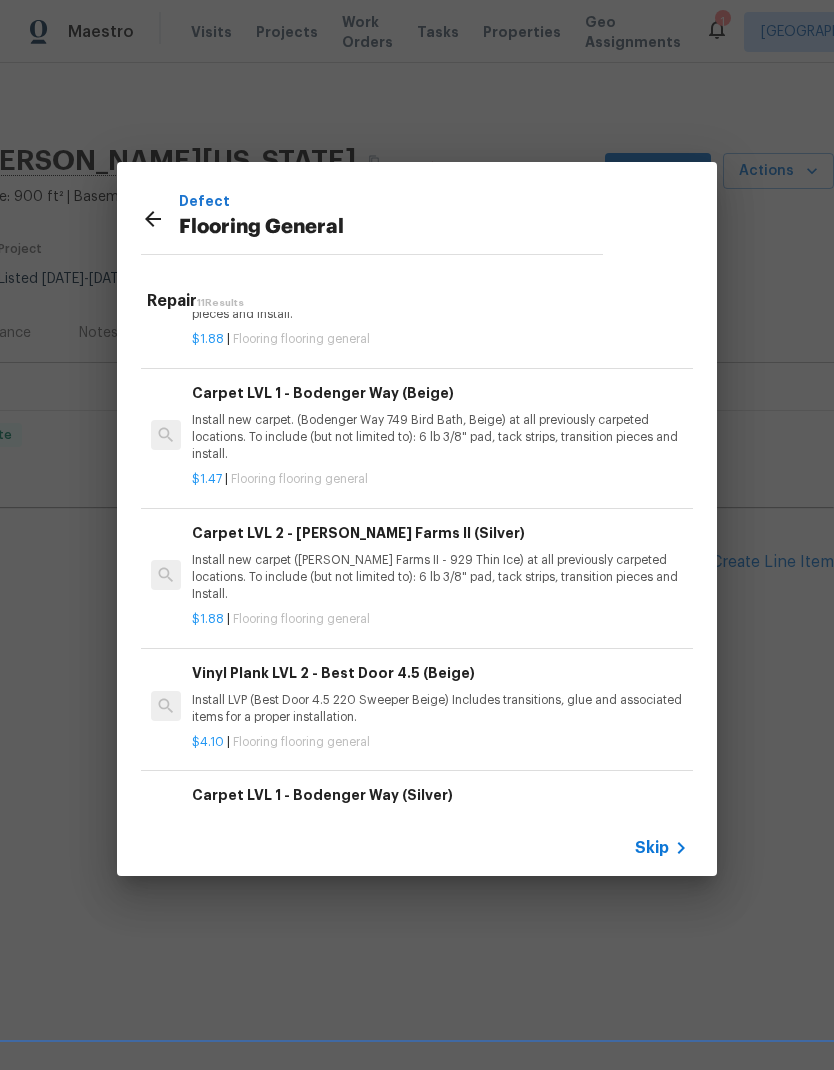 click on "Install new carpet (Abshire Farms II - 929 Thin Ice) at all previously carpeted locations. To include (but not limited to): 6 lb 3/8" pad, tack strips, transition pieces and Install." at bounding box center (440, 577) 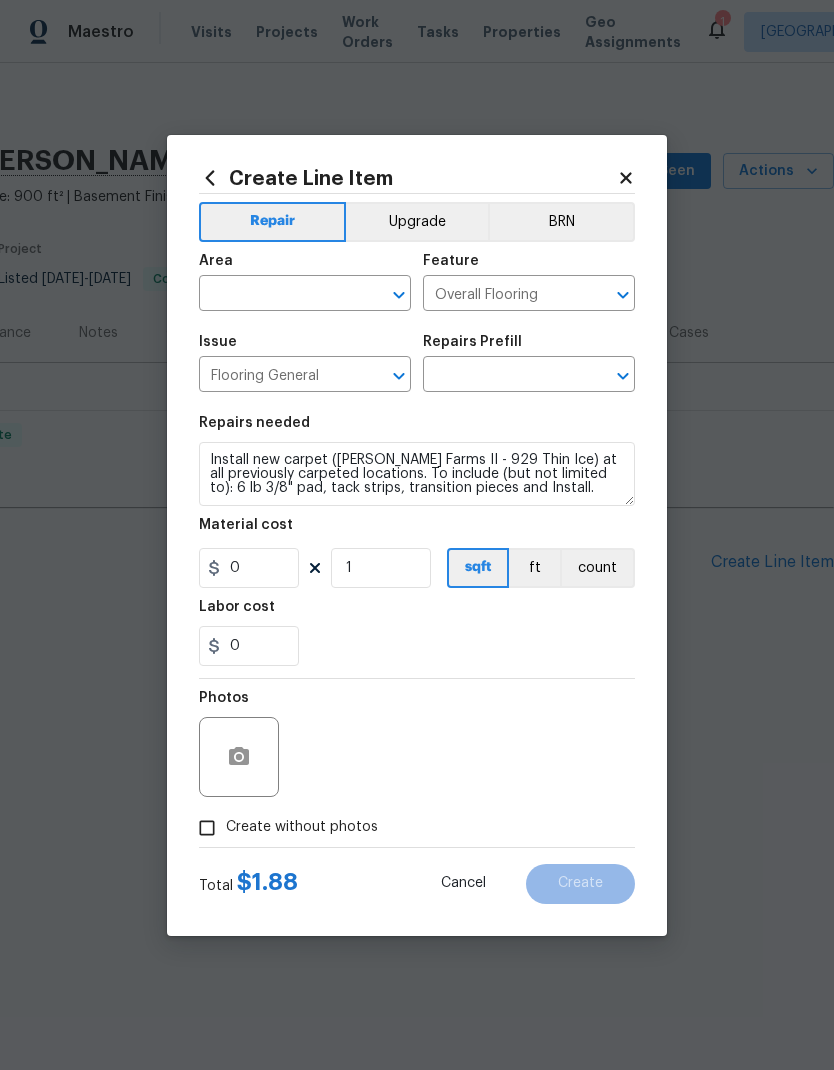 type on "Carpet LVL 2 - Abshire Farms II (Silver) $1.88" 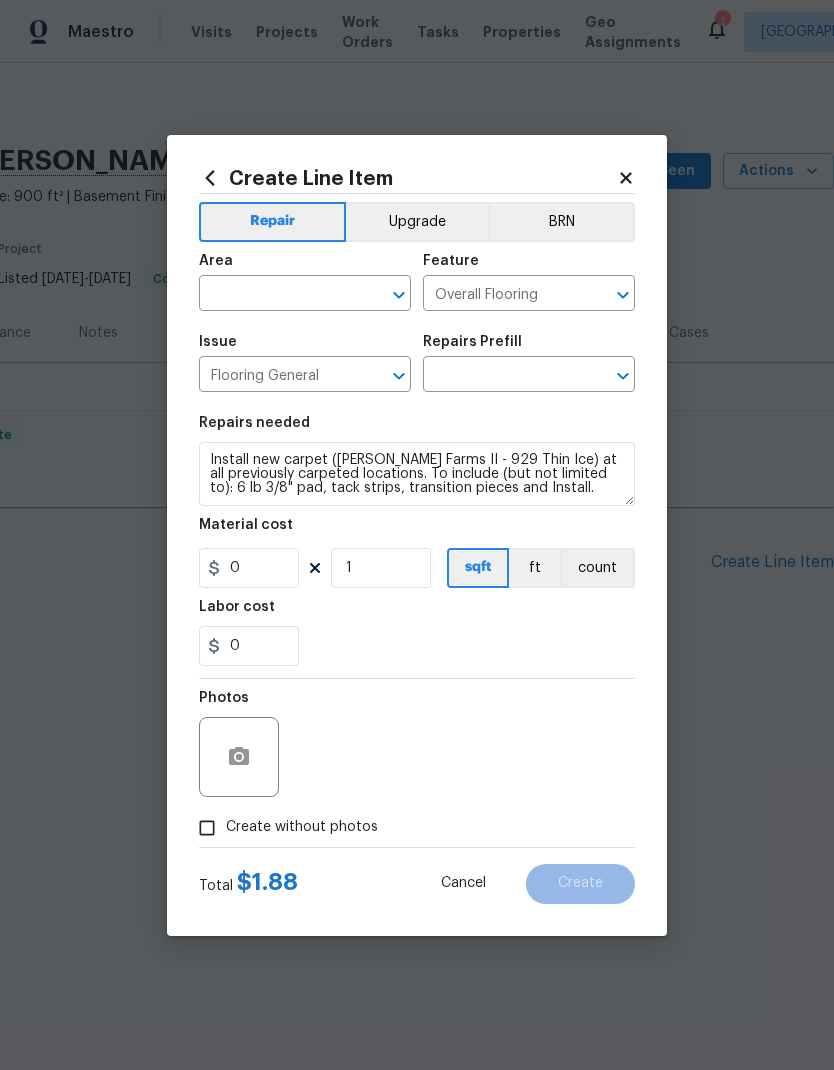 type on "1.88" 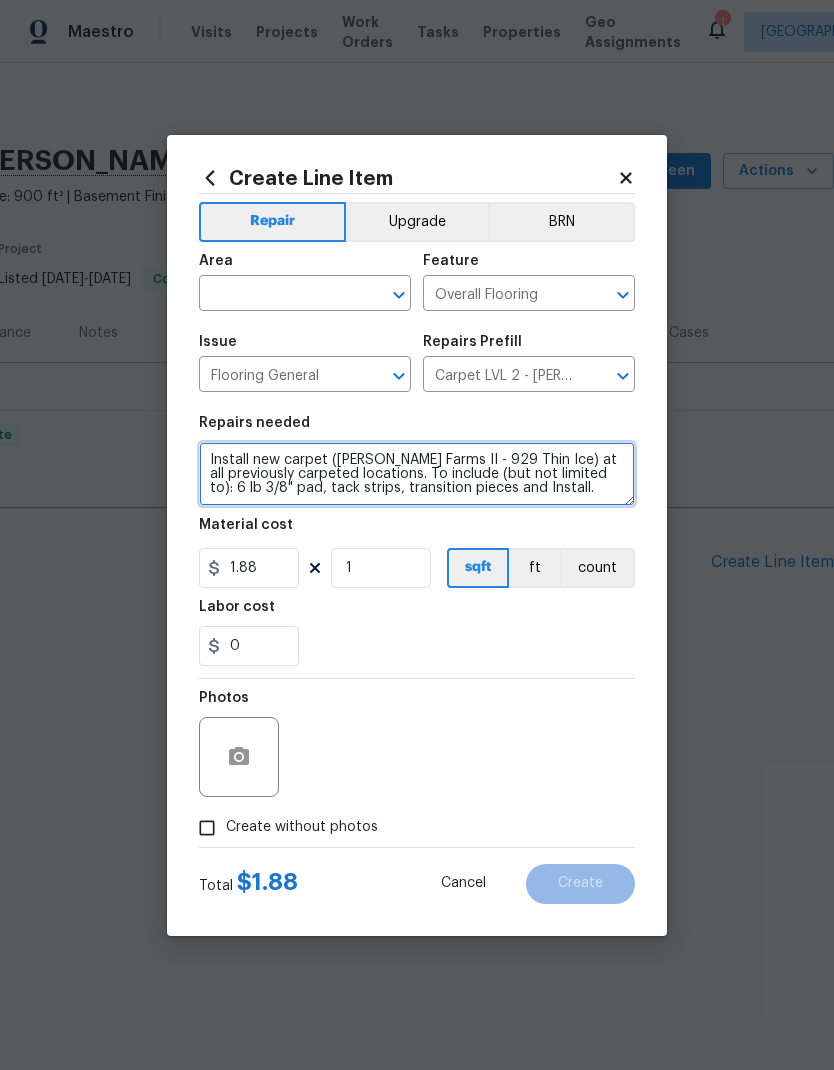 click on "Install new carpet (Abshire Farms II - 929 Thin Ice) at all previously carpeted locations. To include (but not limited to): 6 lb 3/8" pad, tack strips, transition pieces and Install." at bounding box center (417, 474) 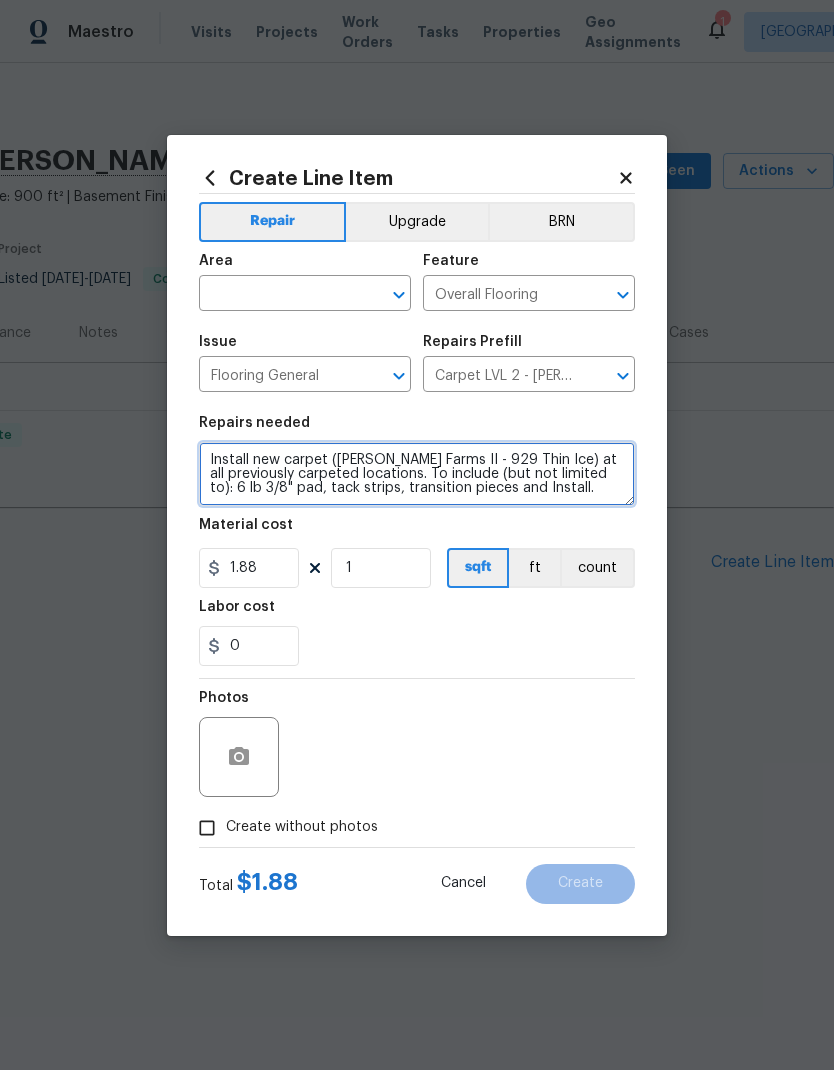 click on "Install new carpet (Abshire Farms II - 929 Thin Ice) at all previously carpeted locations. To include (but not limited to): 6 lb 3/8" pad, tack strips, transition pieces and Install." at bounding box center [417, 474] 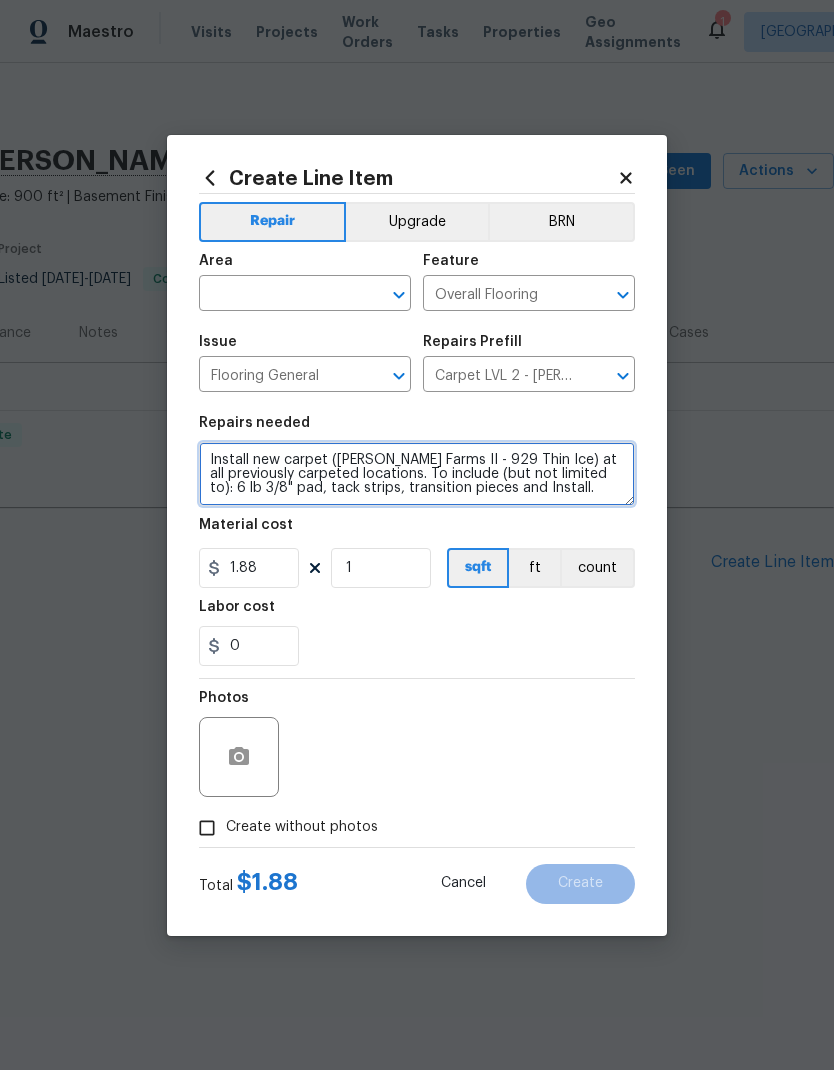 scroll, scrollTop: 5, scrollLeft: 0, axis: vertical 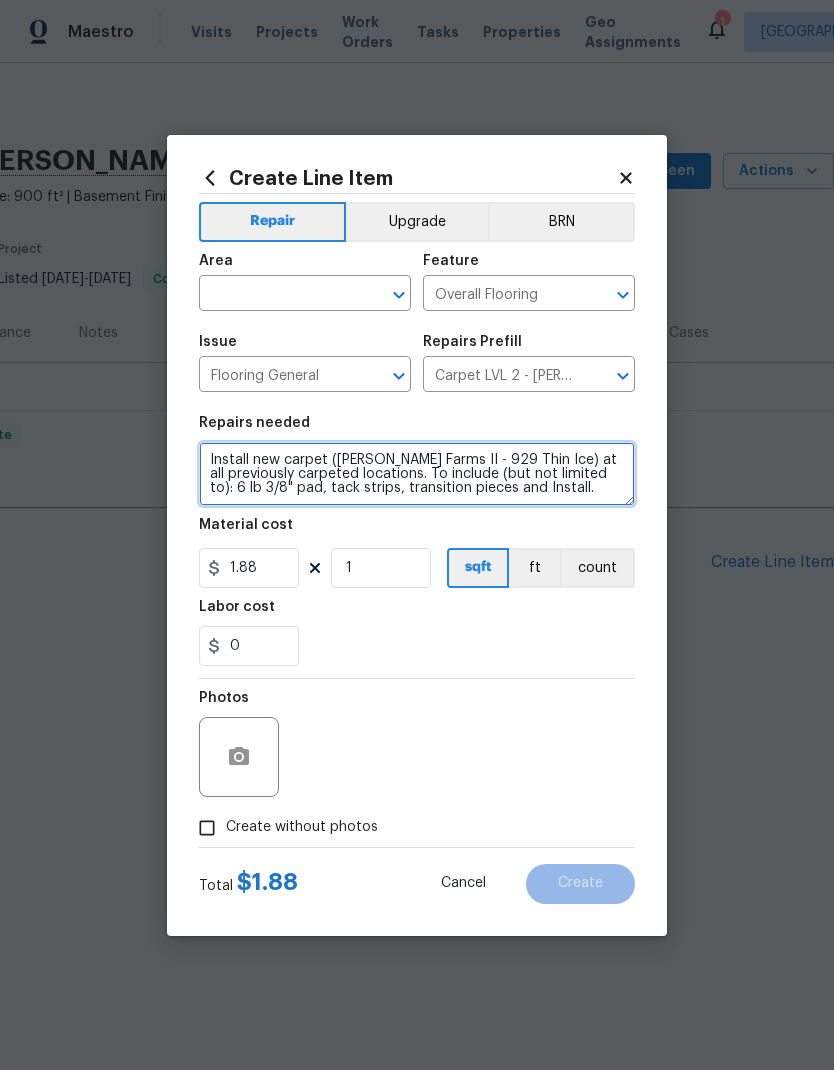 click on "Install new carpet (Abshire Farms II - 929 Thin Ice) at all previously carpeted locations. To include (but not limited to): 6 lb 3/8" pad, tack strips, transition pieces and Install." at bounding box center [417, 474] 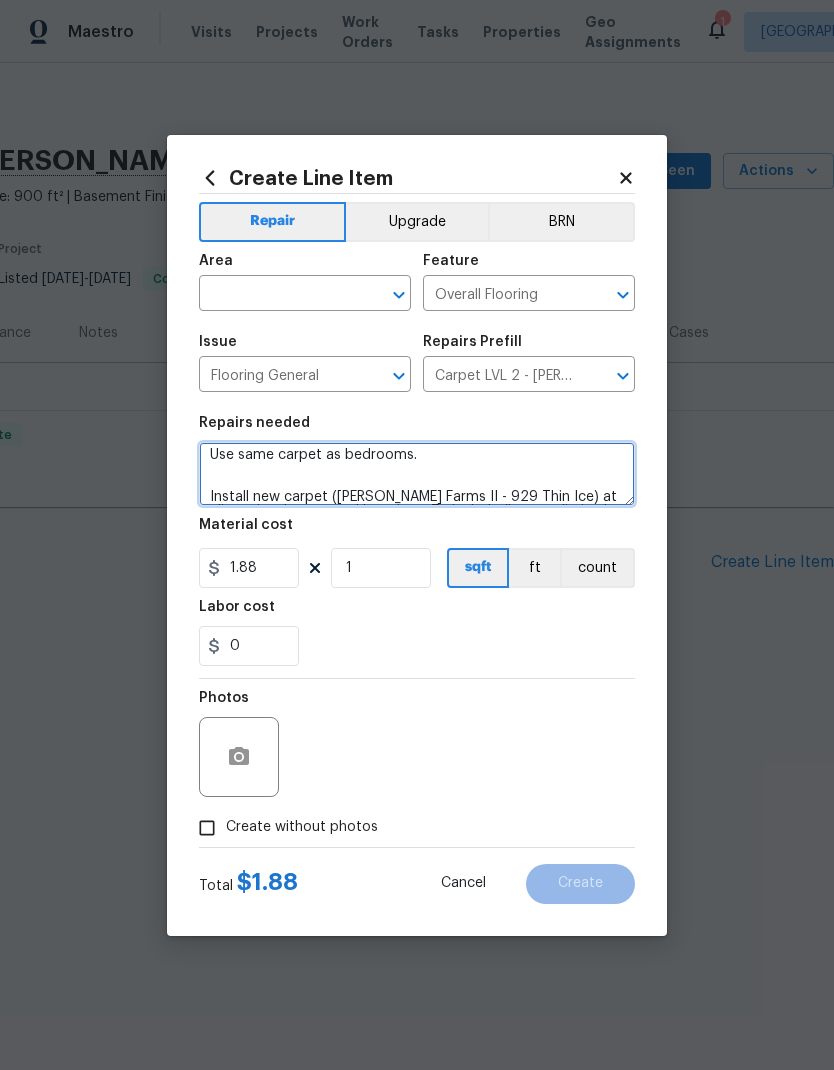 type on "Use same carpet as bedrooms.
Install new carpet (Abshire Farms II - 929 Thin Ice) at all previously carpeted locations. To include (but not limited to): 6 lb 3/8" pad, tack strips, transition pieces and Install." 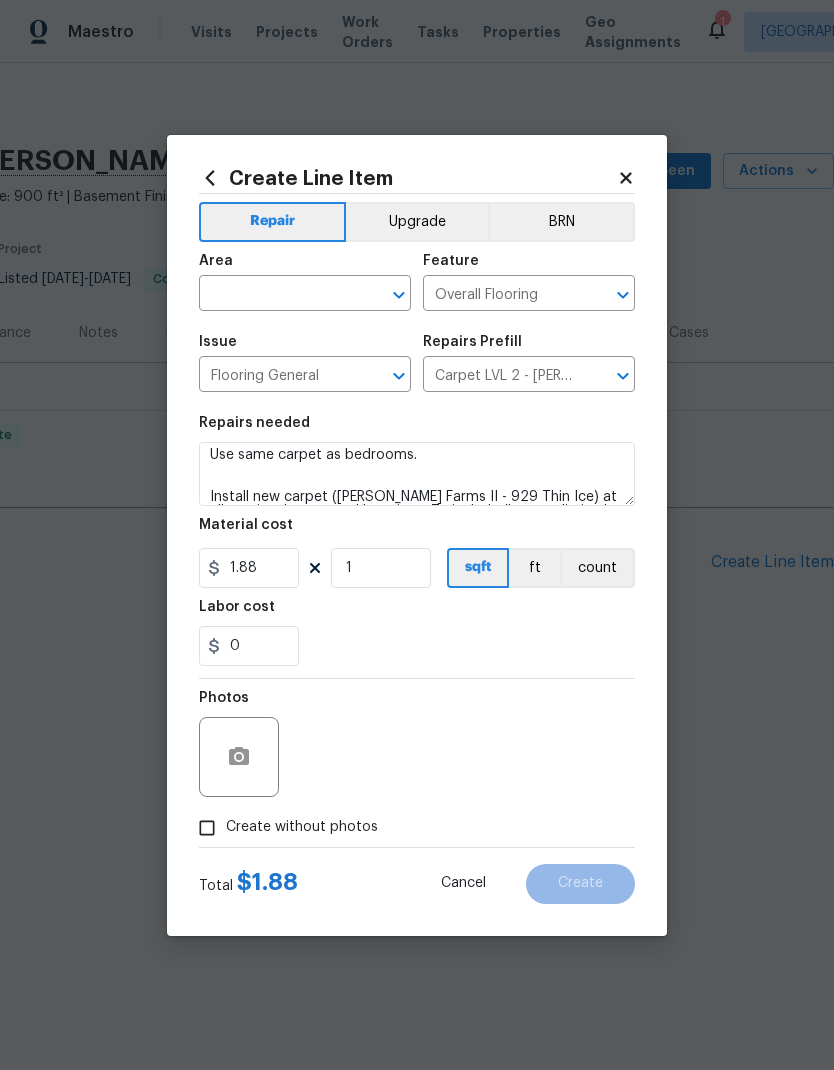 click on "0" at bounding box center (417, 646) 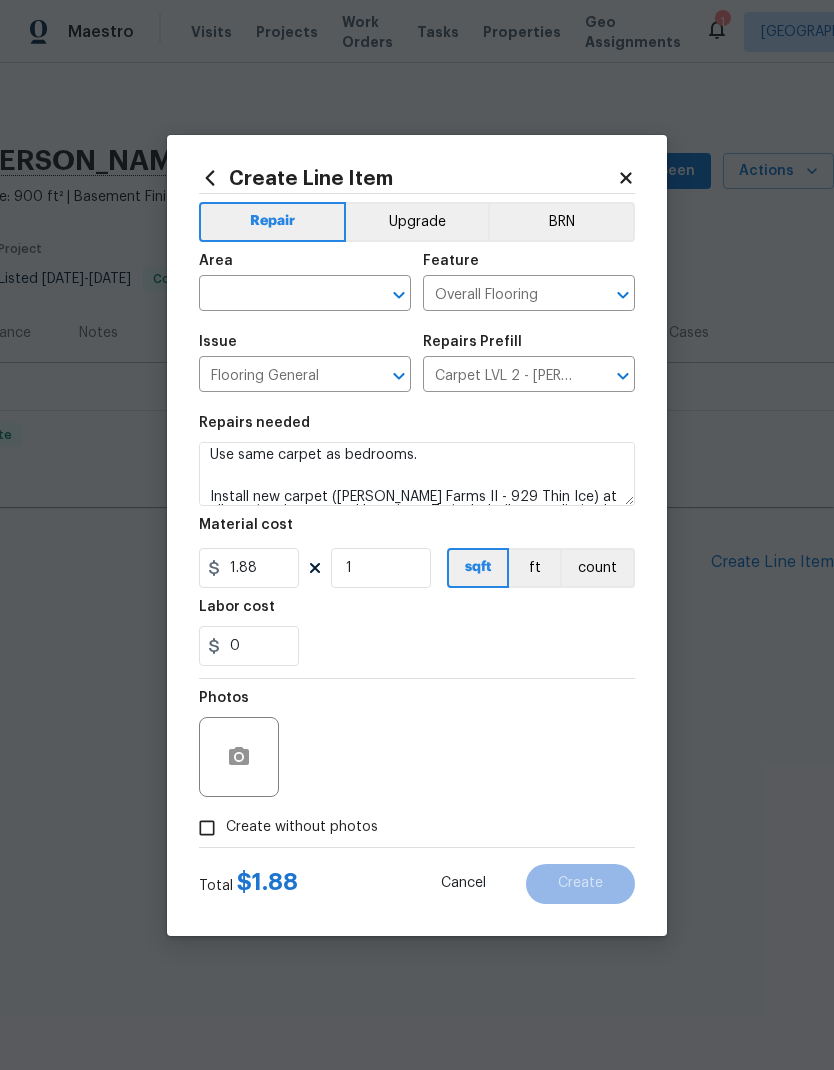 click on "Create without photos" at bounding box center [302, 827] 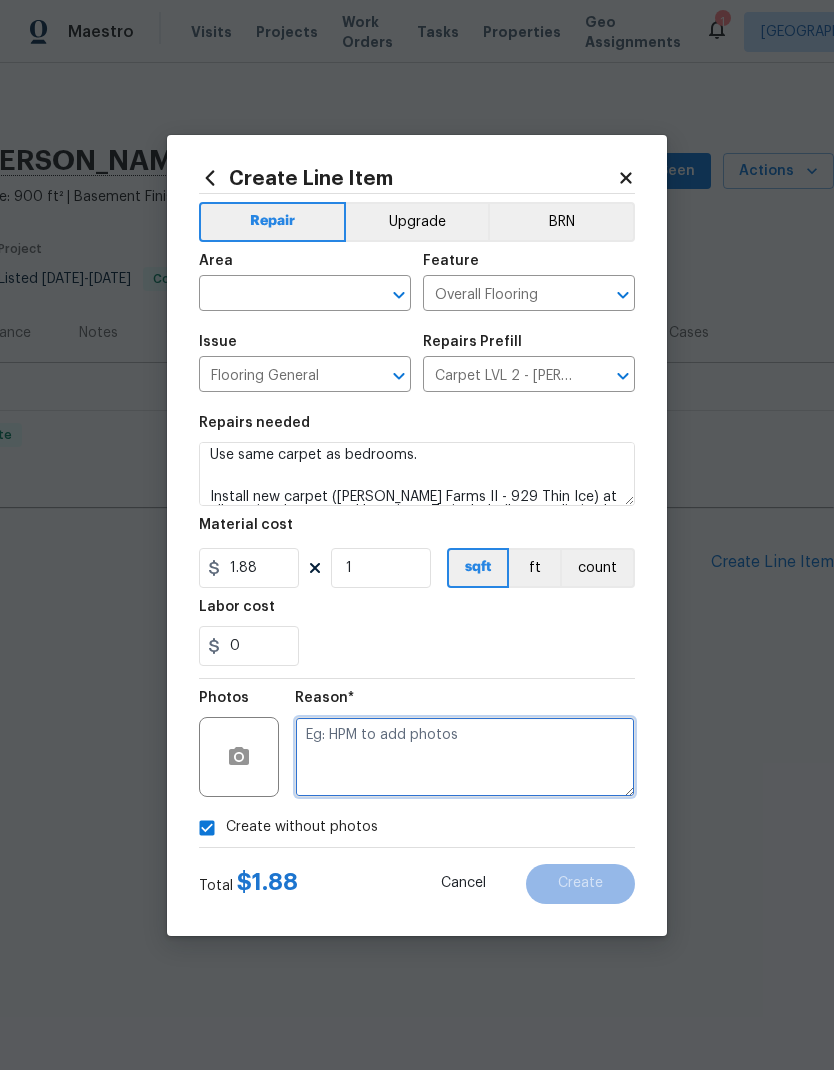 click at bounding box center [465, 757] 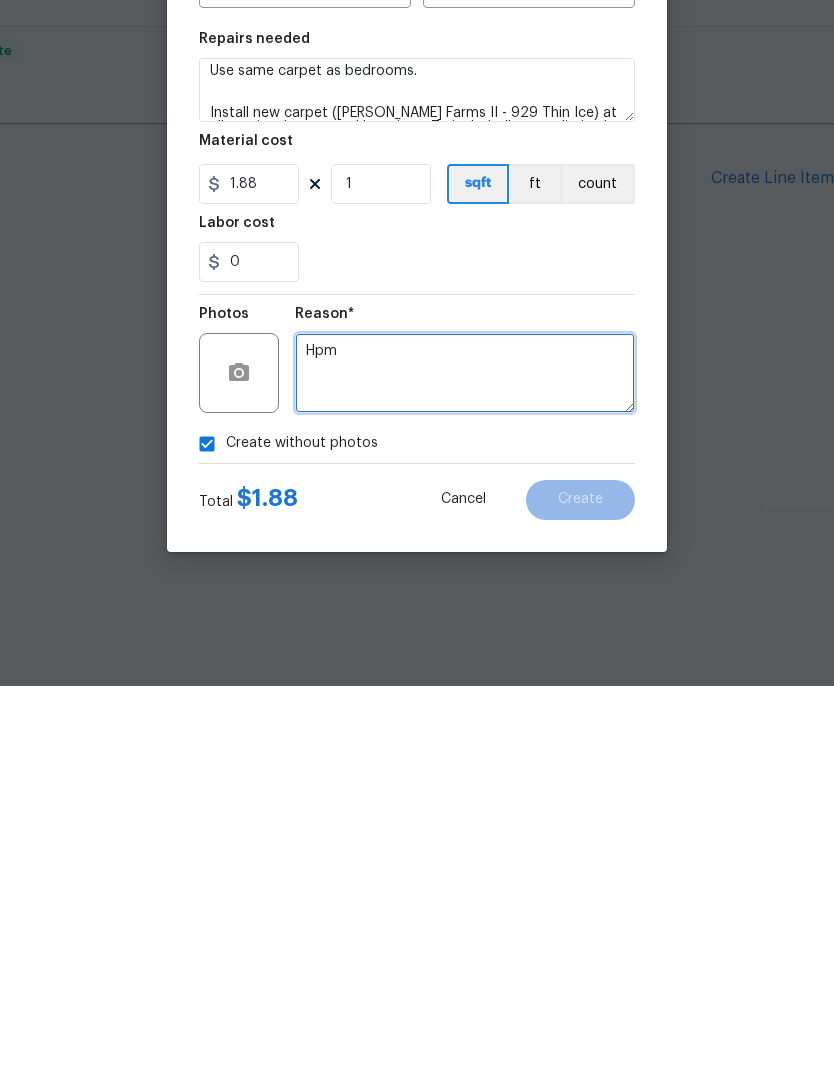 type on "Hpm" 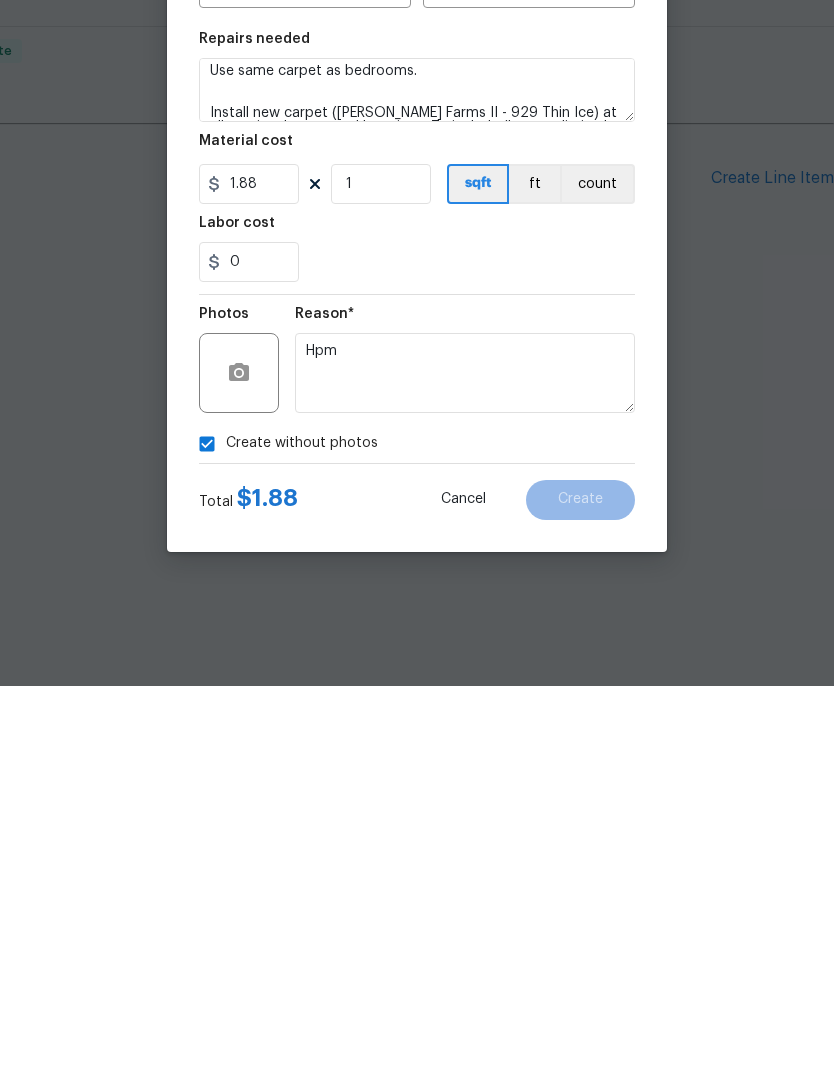 click on "Create without photos" at bounding box center (417, 828) 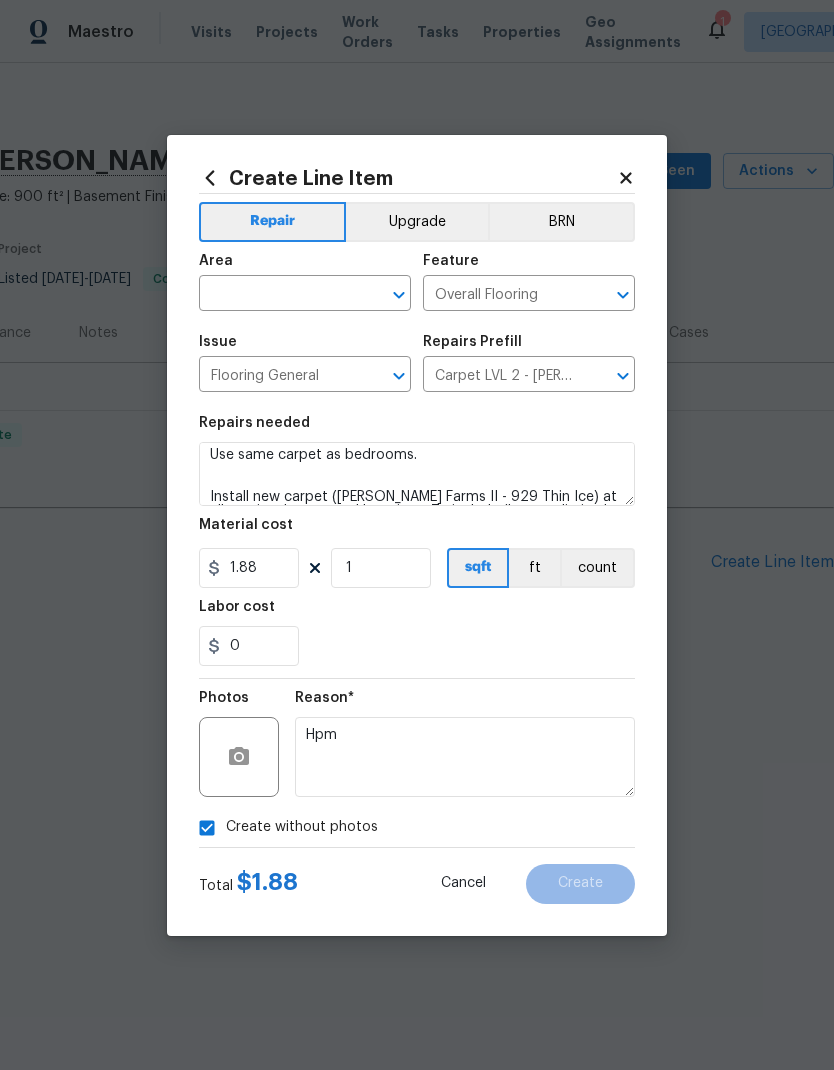 click on "Use same carpet as bedrooms.
Install new carpet (Abshire Farms II - 929 Thin Ice) at all previously carpeted locations. To include (but not limited to): 6 lb 3/8" pad, tack strips, transition pieces and Install." at bounding box center (417, 474) 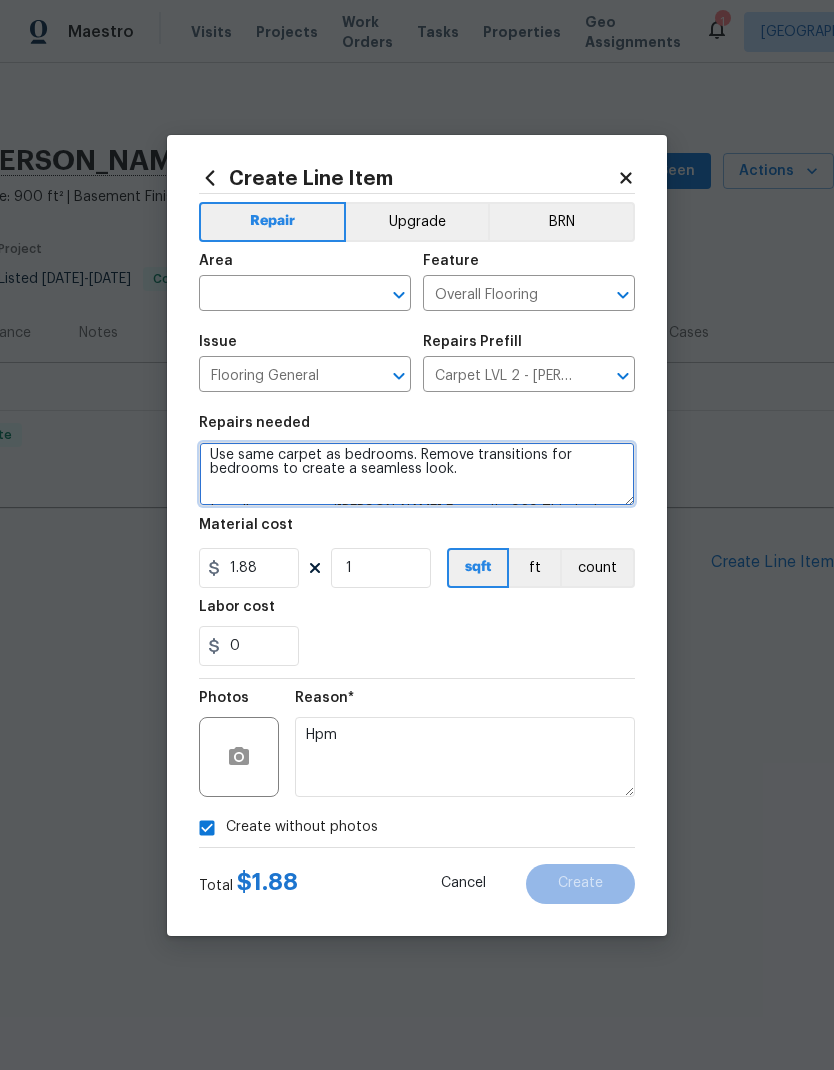 type on "Use same carpet as bedrooms. Remove transitions for bedrooms to create a seamless look.
Install new carpet (Abshire Farms II - 929 Thin Ice) at all previously carpeted locations. To include (but not limited to): 6 lb 3/8" pad, tack strips, transition pieces and Install." 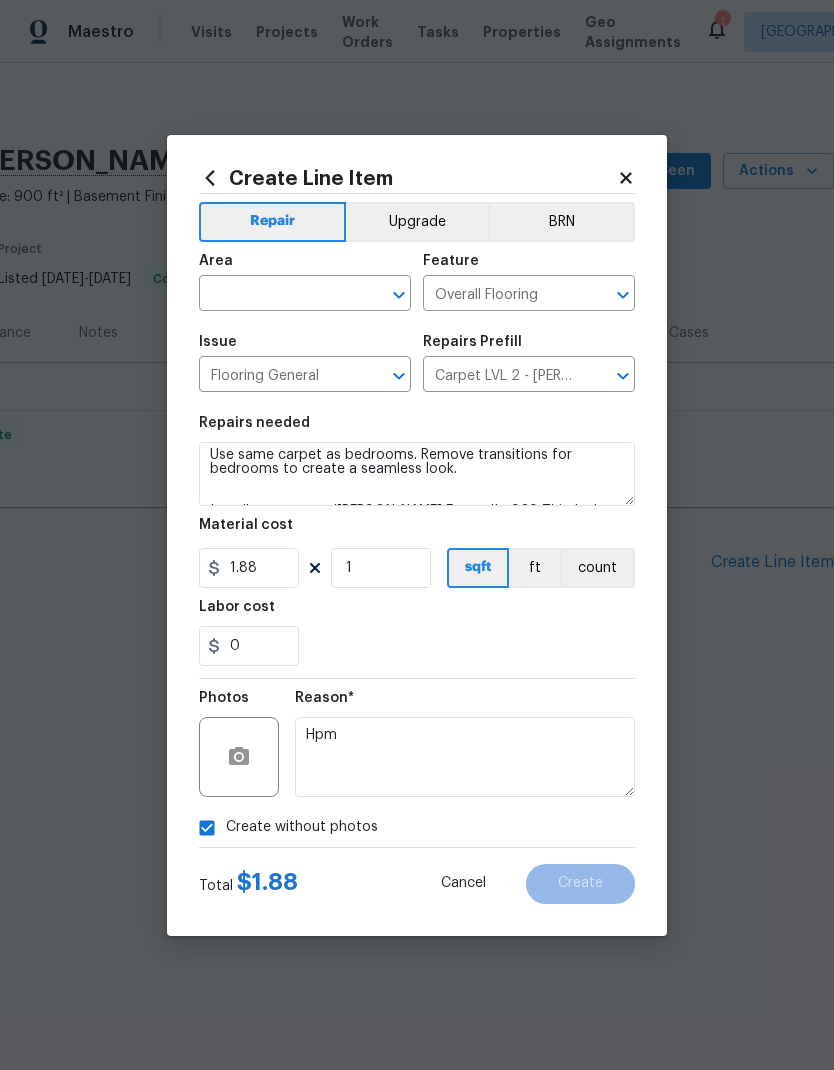 click on "0" at bounding box center (417, 646) 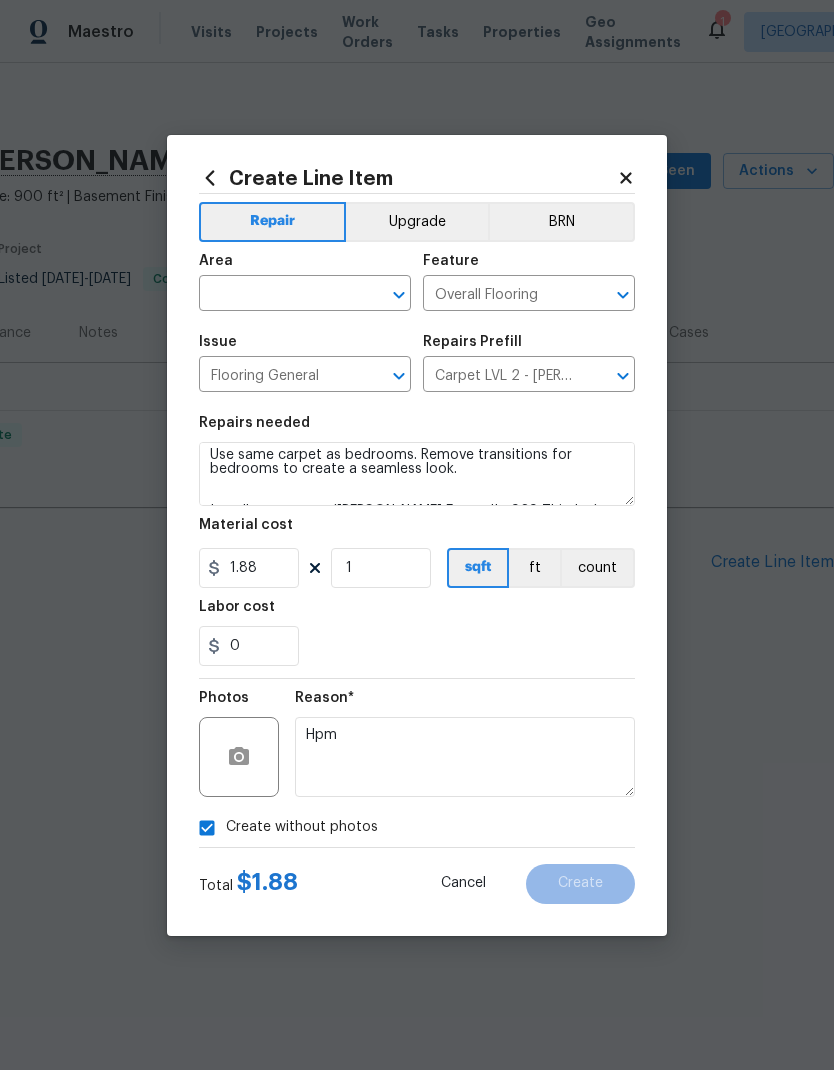click at bounding box center [277, 295] 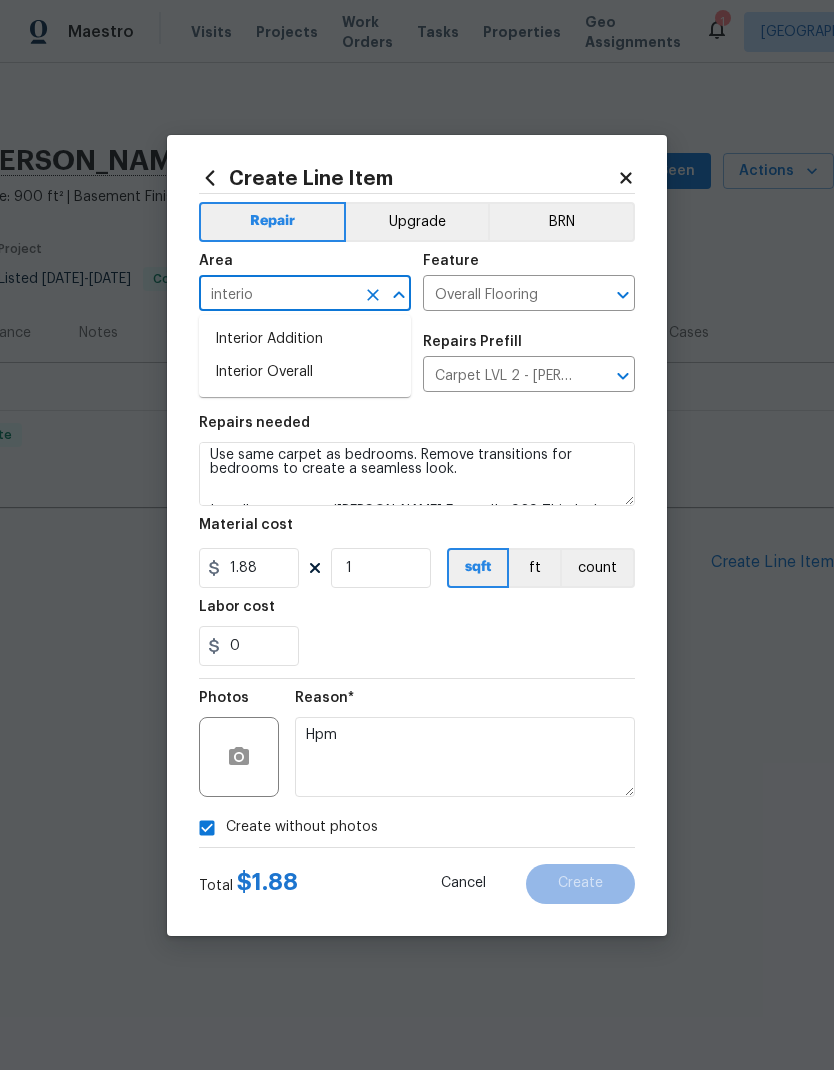 click on "Interior Overall" at bounding box center (305, 372) 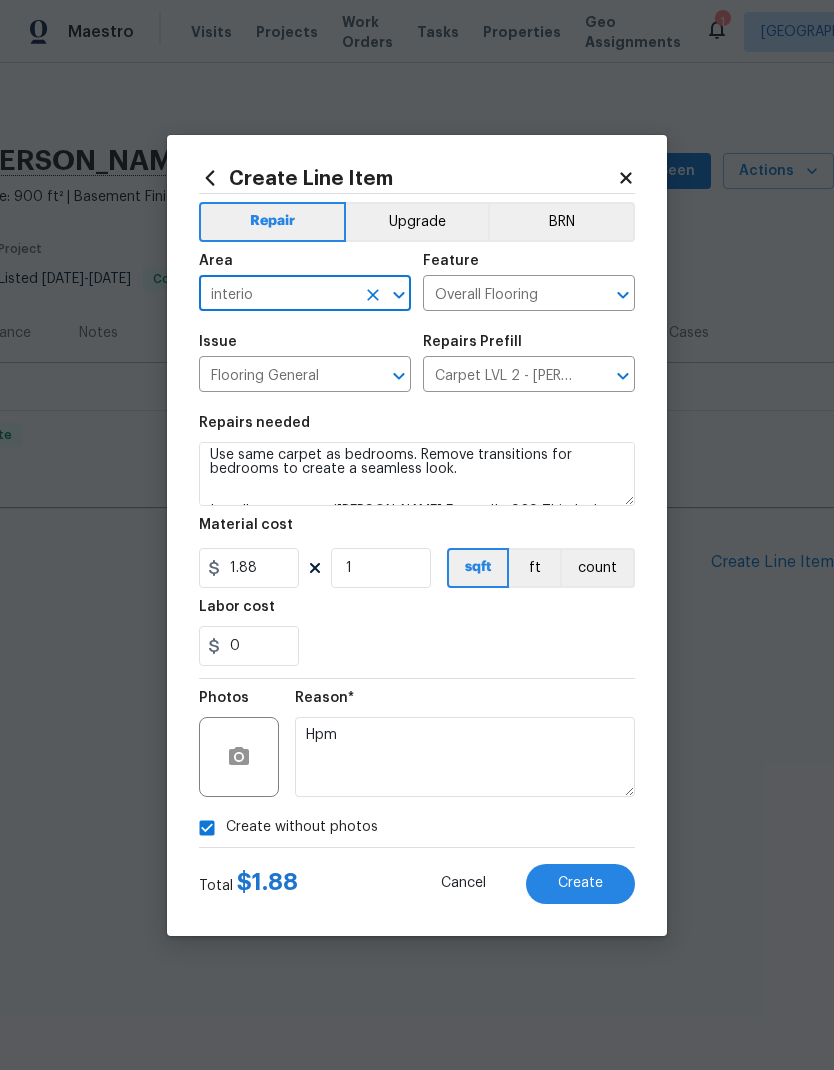 type on "Interior Overall" 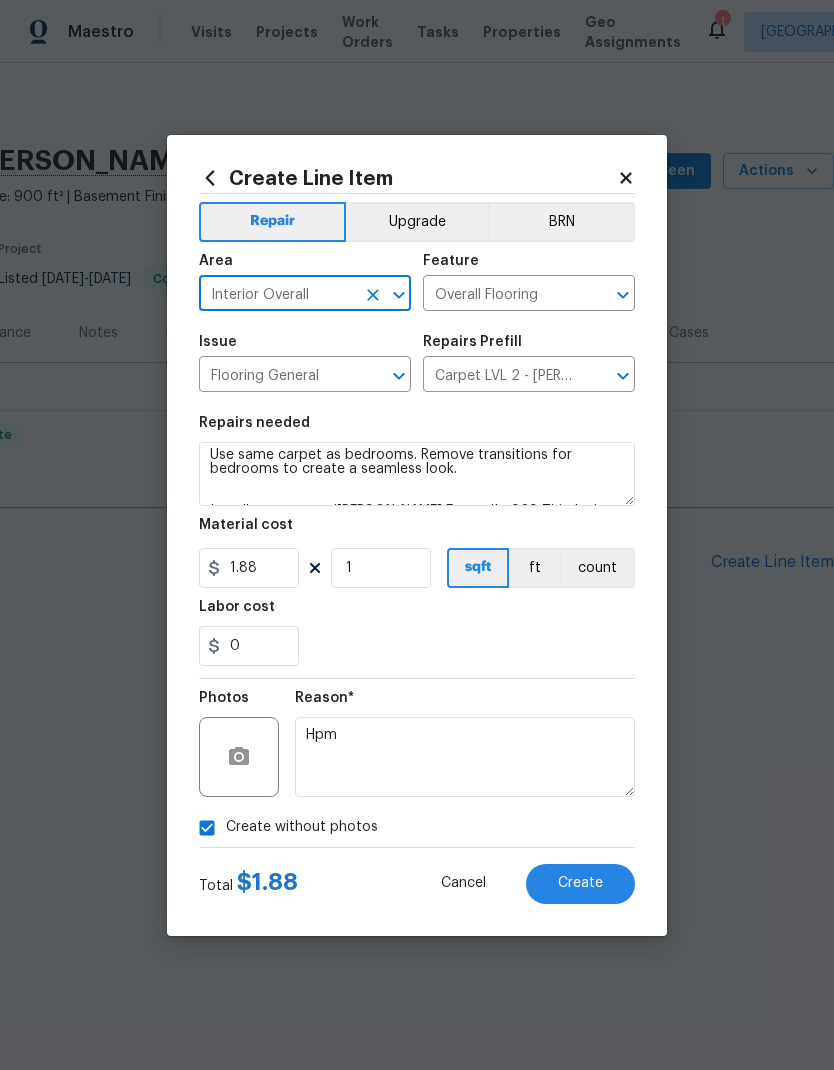 click on "Issue" at bounding box center [305, 348] 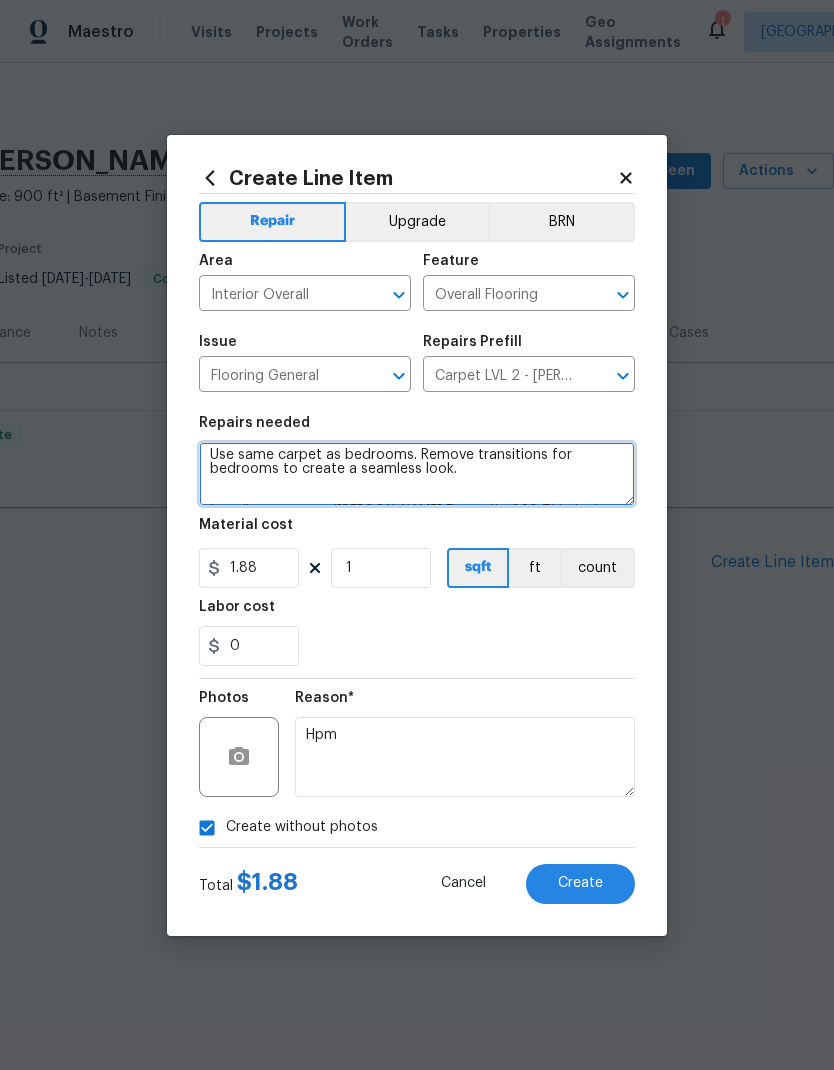 click on "Use same carpet as bedrooms. Remove transitions for bedrooms to create a seamless look.
Install new carpet (Abshire Farms II - 929 Thin Ice) at all previously carpeted locations. To include (but not limited to): 6 lb 3/8" pad, tack strips, transition pieces and Install." at bounding box center [417, 474] 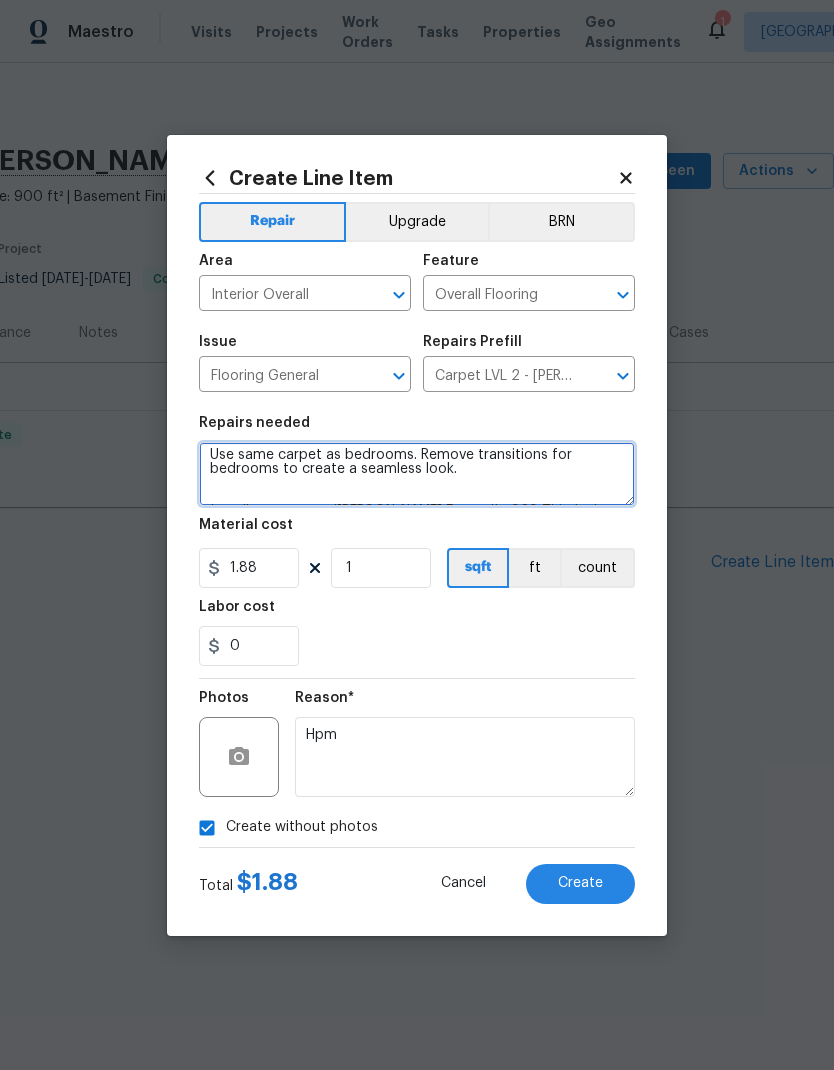 click on "Use same carpet as bedrooms. Remove transitions for bedrooms to create a seamless look.
Install new carpet (Abshire Farms II - 929 Thin Ice) at all previously carpeted locations. To include (but not limited to): 6 lb 3/8" pad, tack strips, transition pieces and Install." at bounding box center (417, 474) 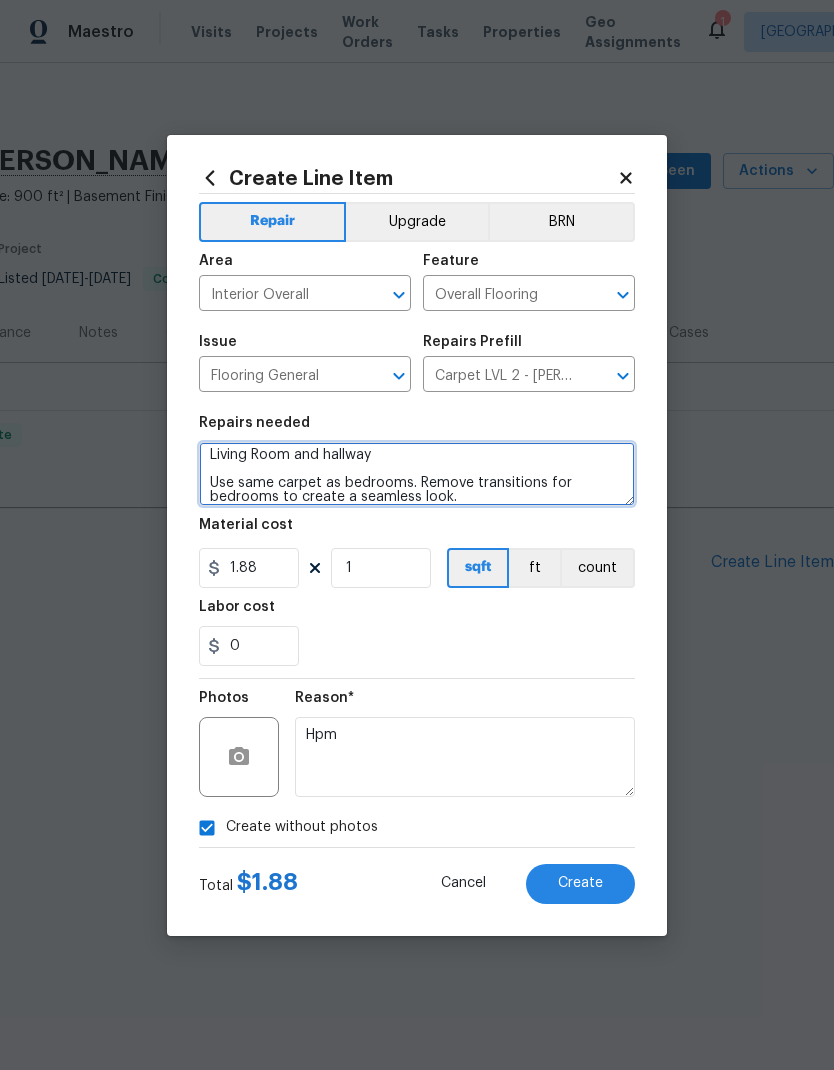type on "Living Room and hallway
Use same carpet as bedrooms. Remove transitions for bedrooms to create a seamless look.
Install new carpet (Abshire Farms II - 929 Thin Ice) at all previously carpeted locations. To include (but not limited to): 6 lb 3/8" pad, tack strips, transition pieces and Install." 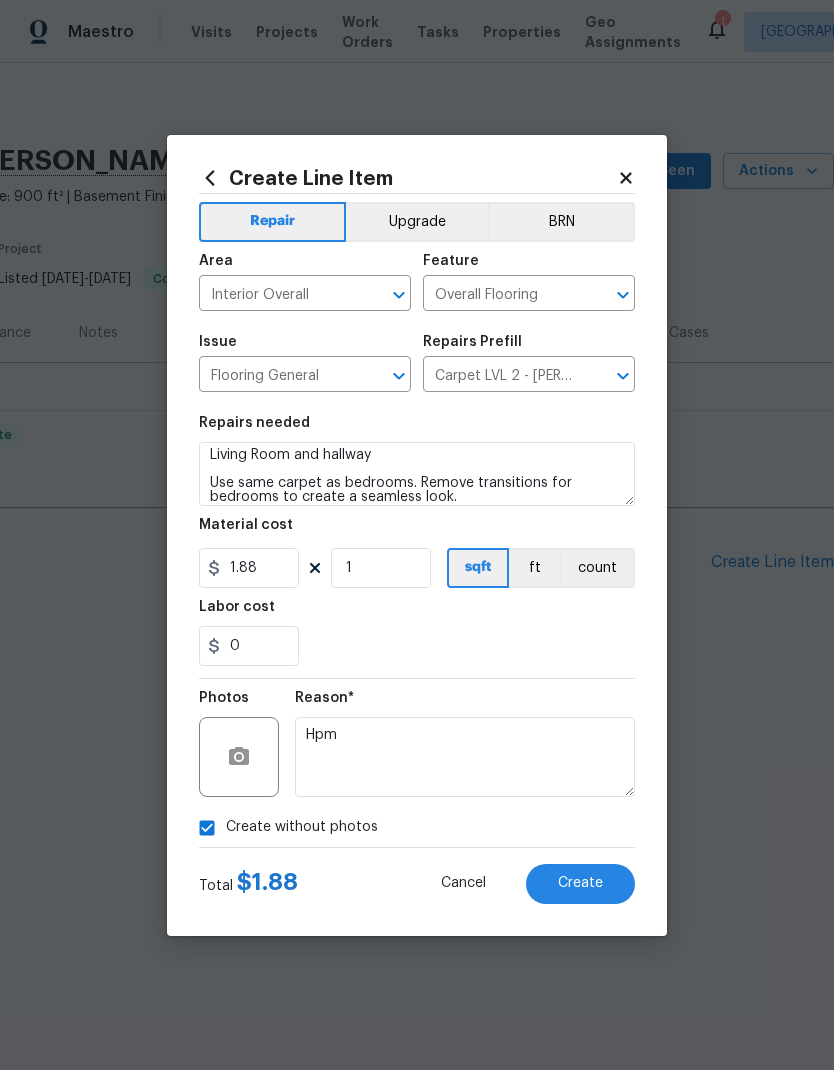 click on "0" at bounding box center [417, 646] 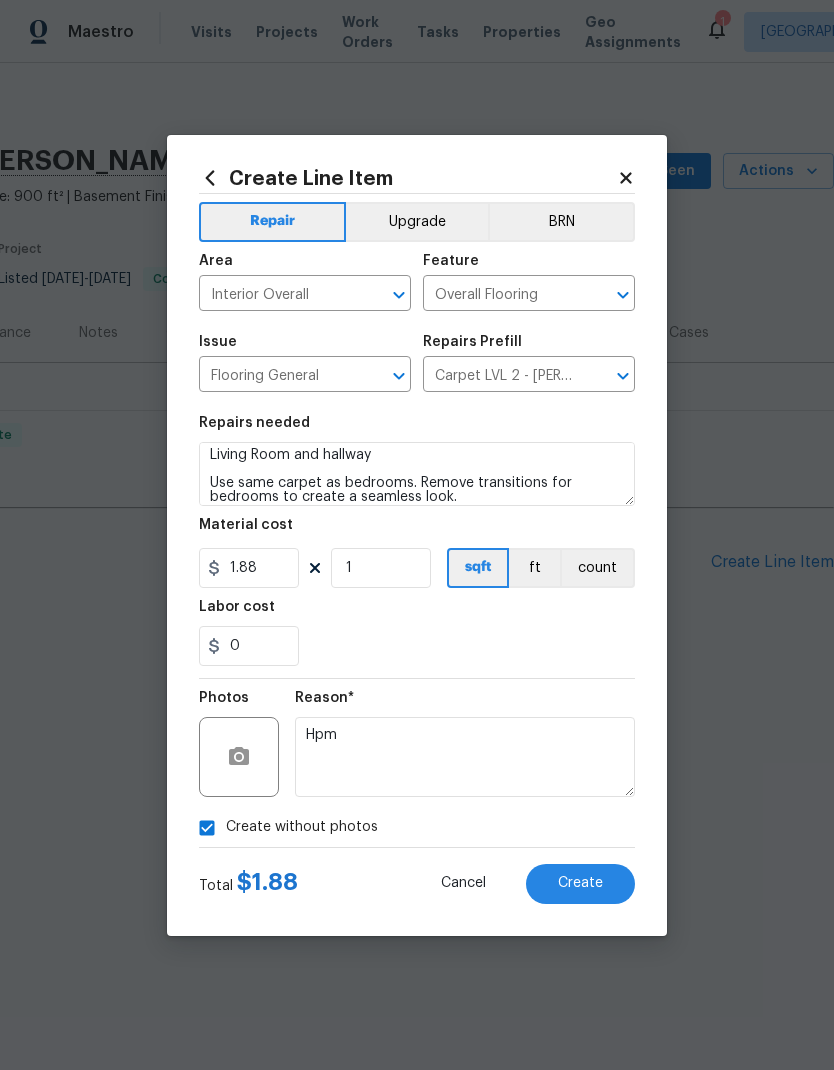 click on "Create" at bounding box center [580, 883] 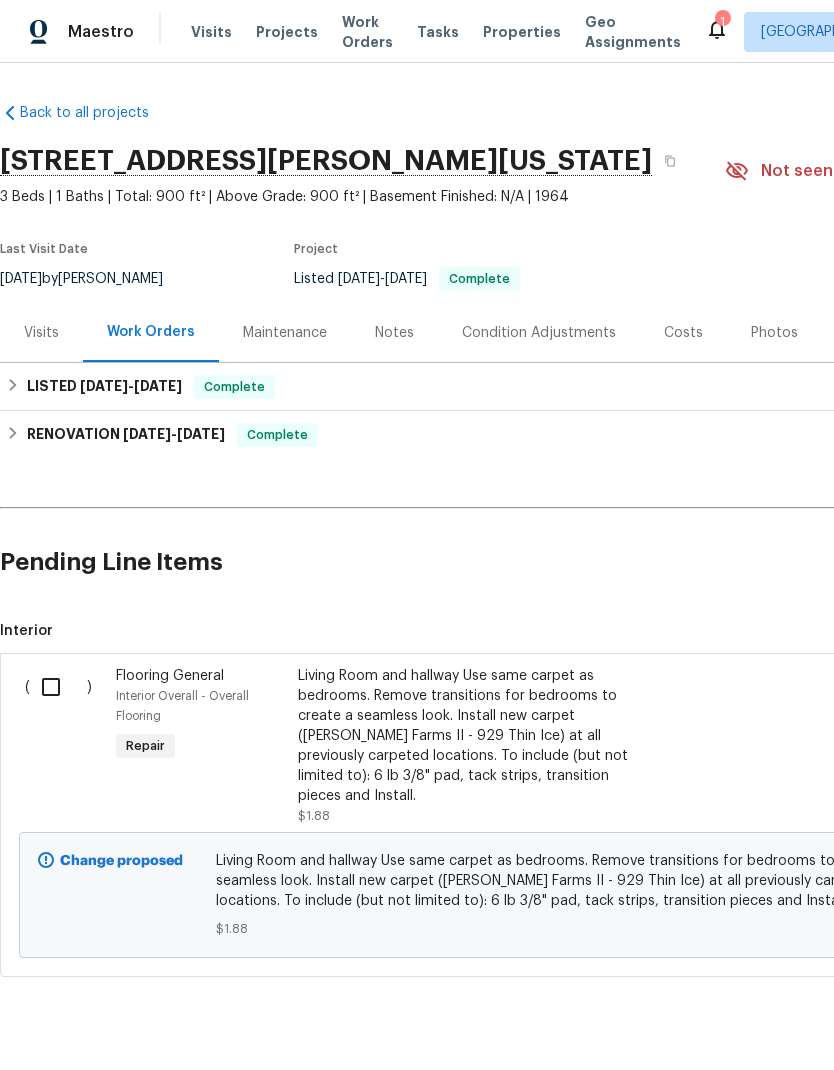 scroll, scrollTop: 0, scrollLeft: 0, axis: both 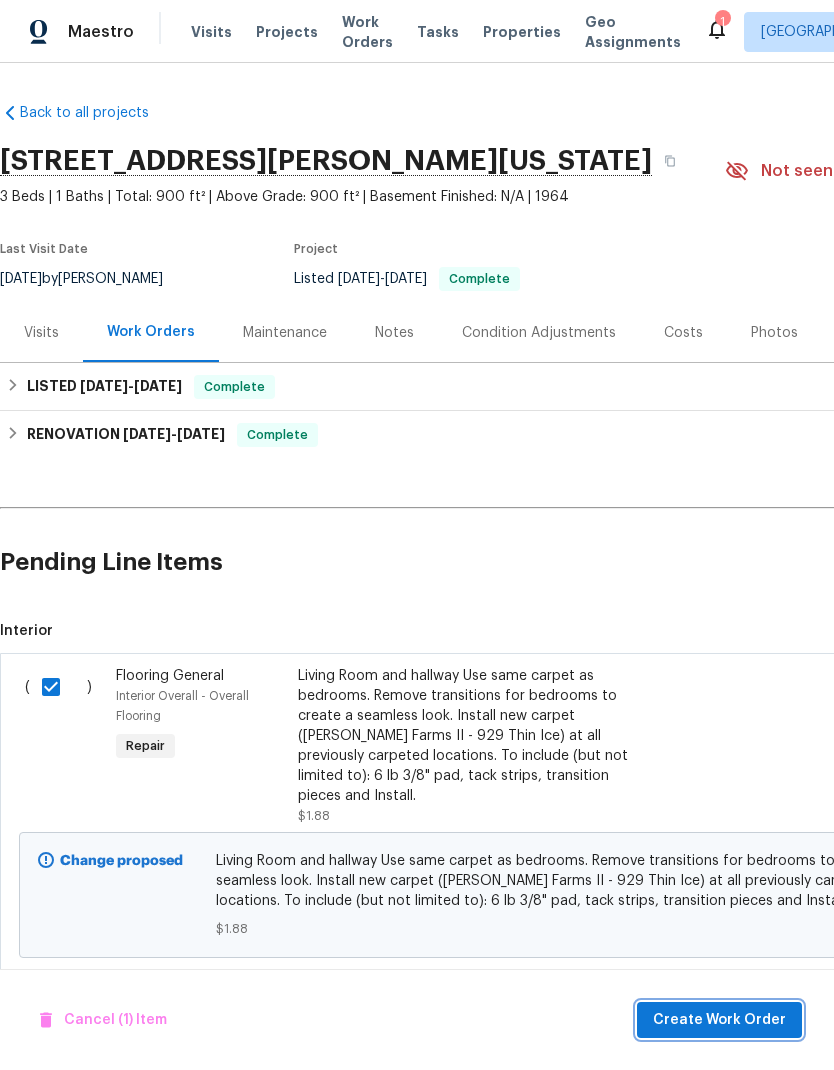 click on "Create Work Order" at bounding box center (719, 1020) 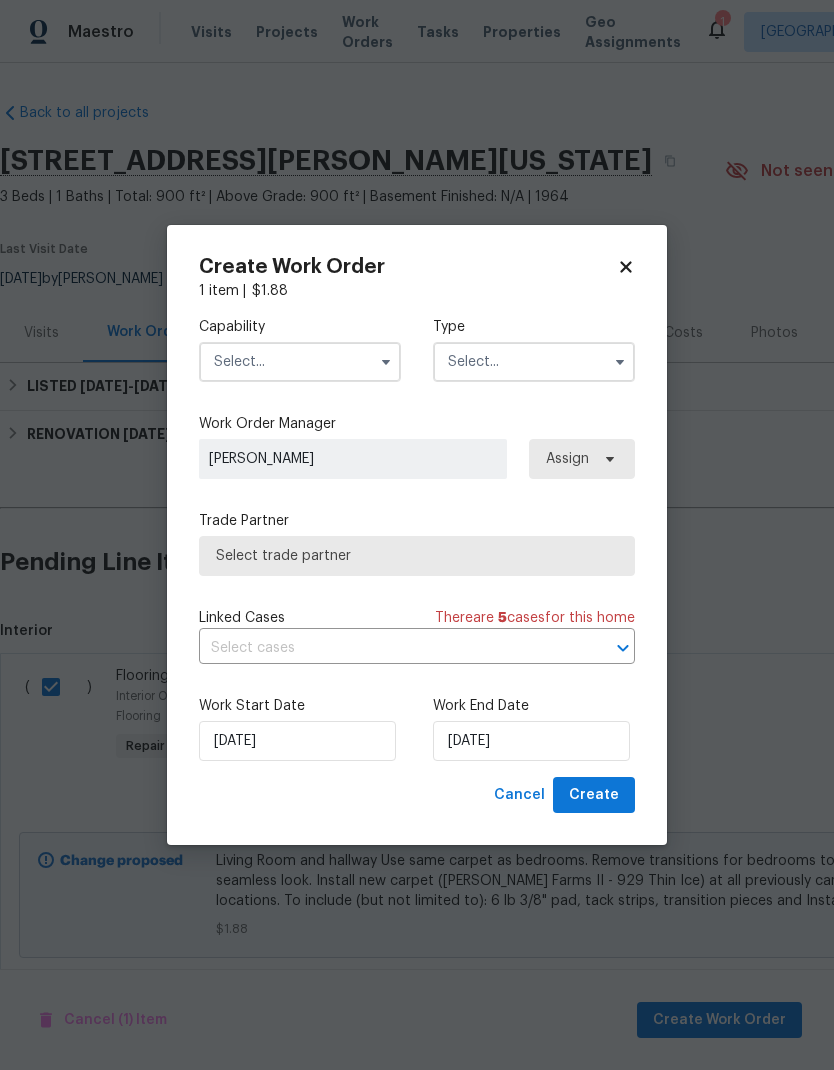 click at bounding box center (300, 362) 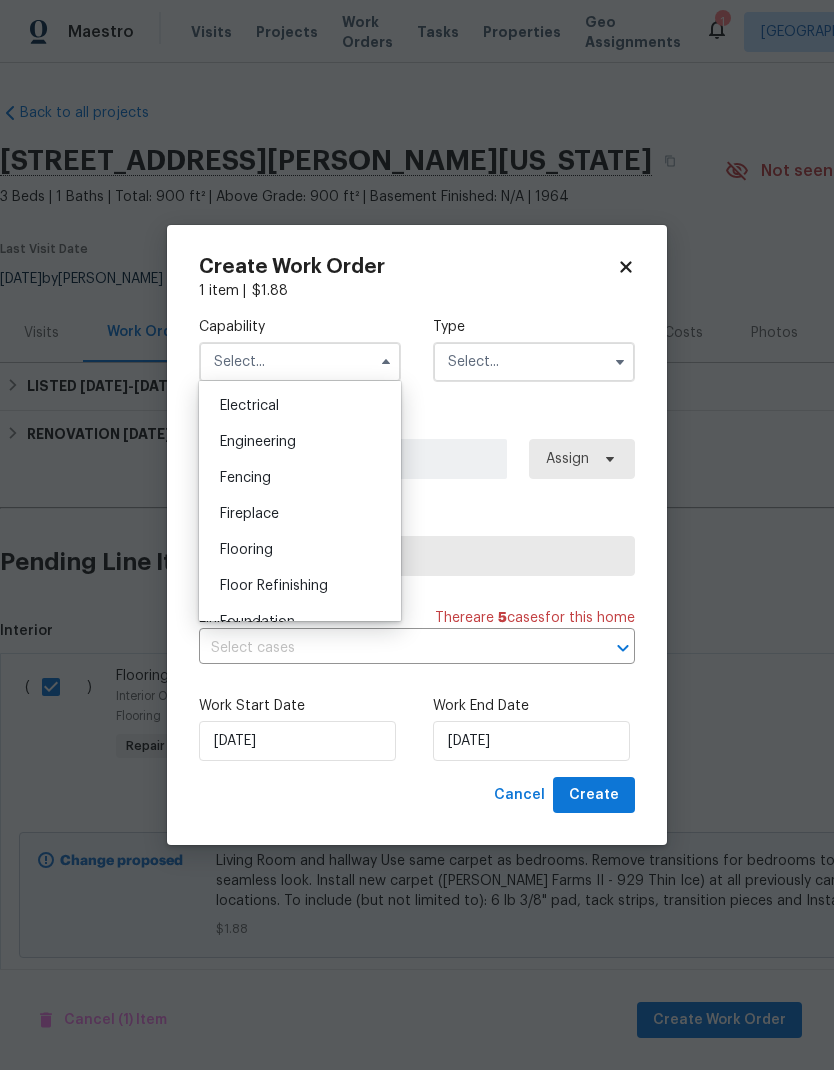 scroll, scrollTop: 671, scrollLeft: 0, axis: vertical 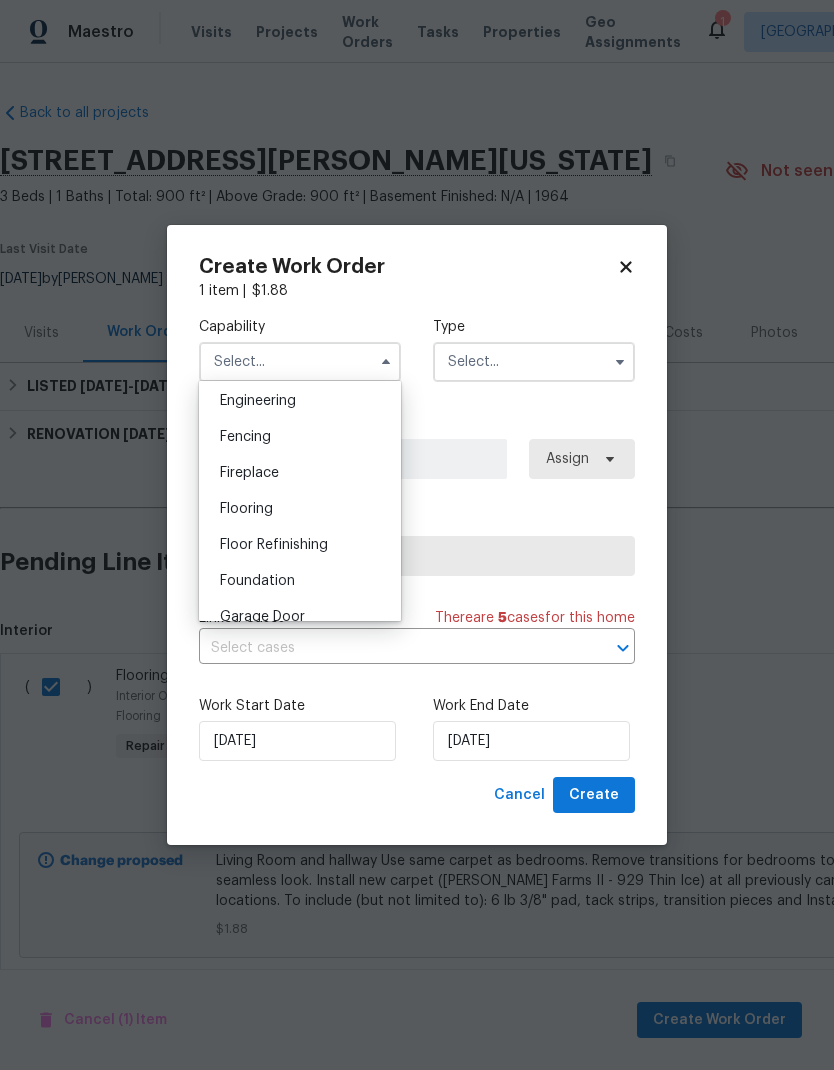 click on "Flooring" at bounding box center [300, 509] 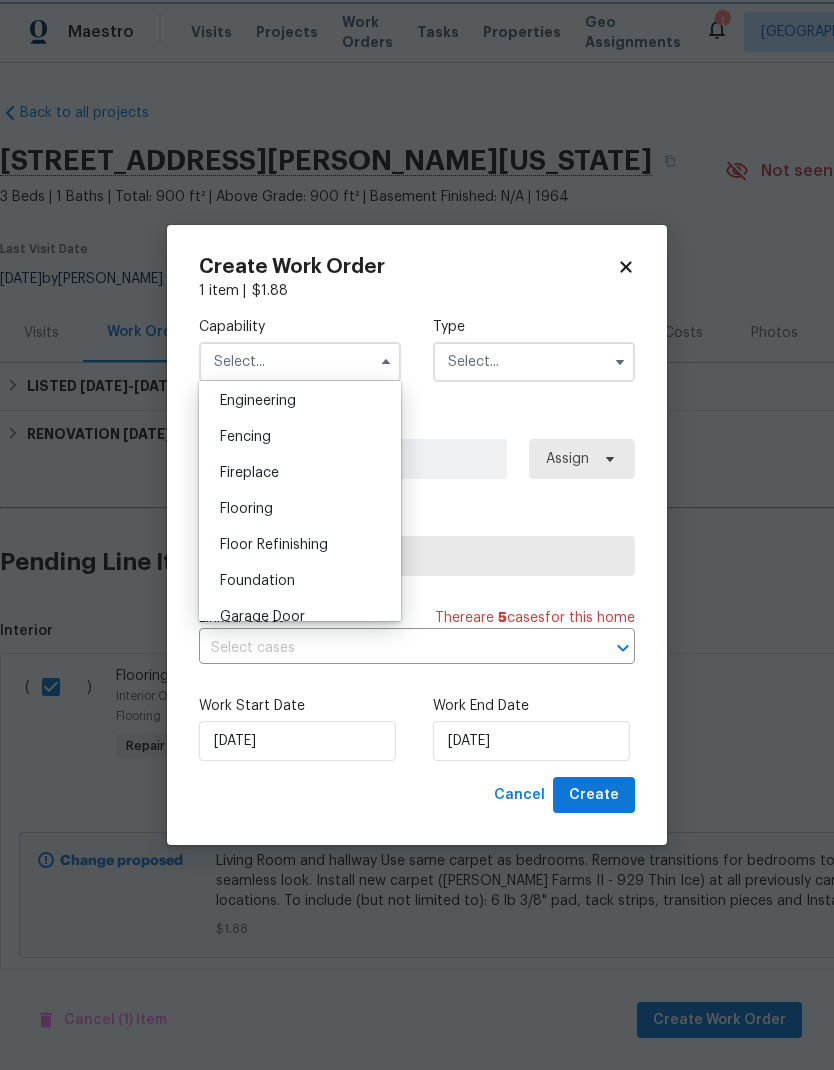 type on "Flooring" 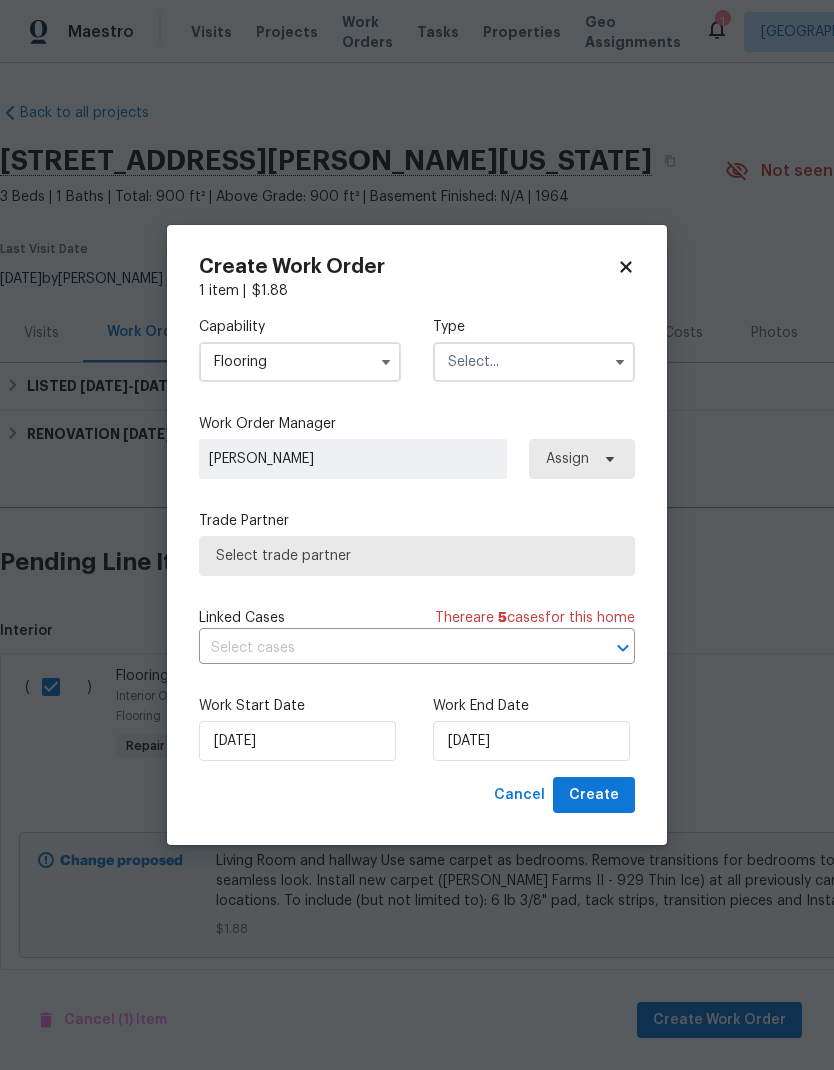 click at bounding box center (534, 362) 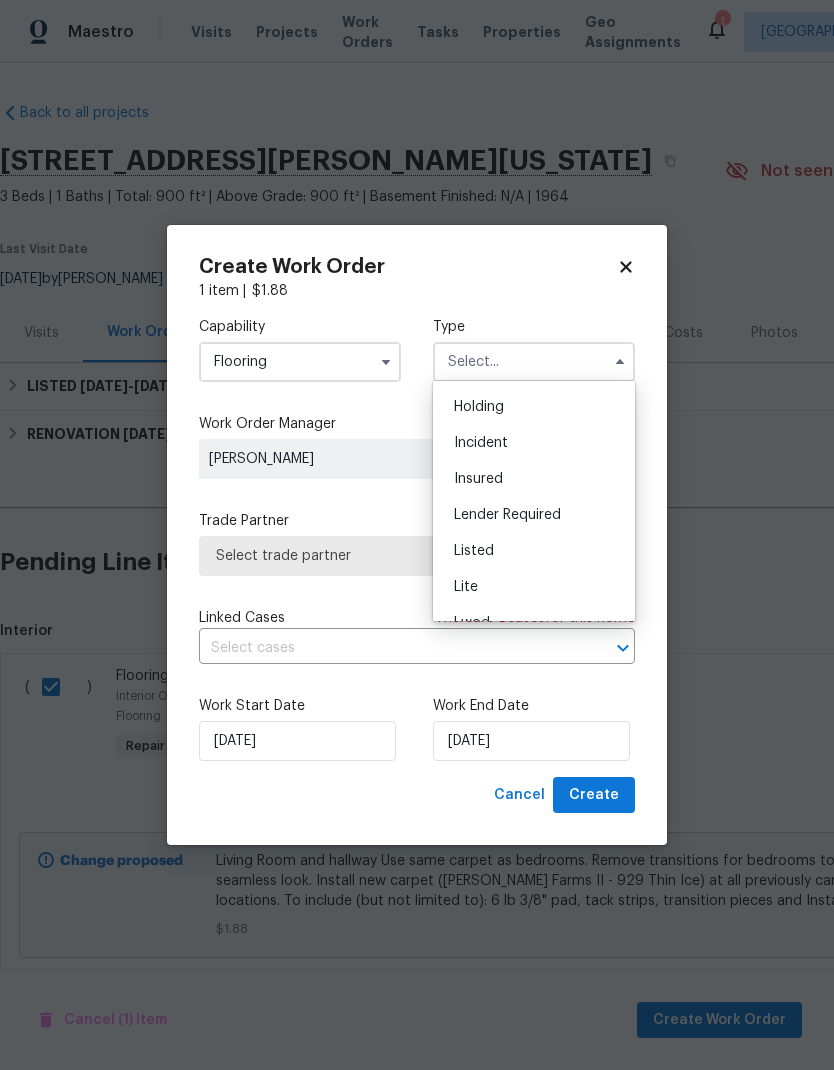 scroll, scrollTop: 118, scrollLeft: 0, axis: vertical 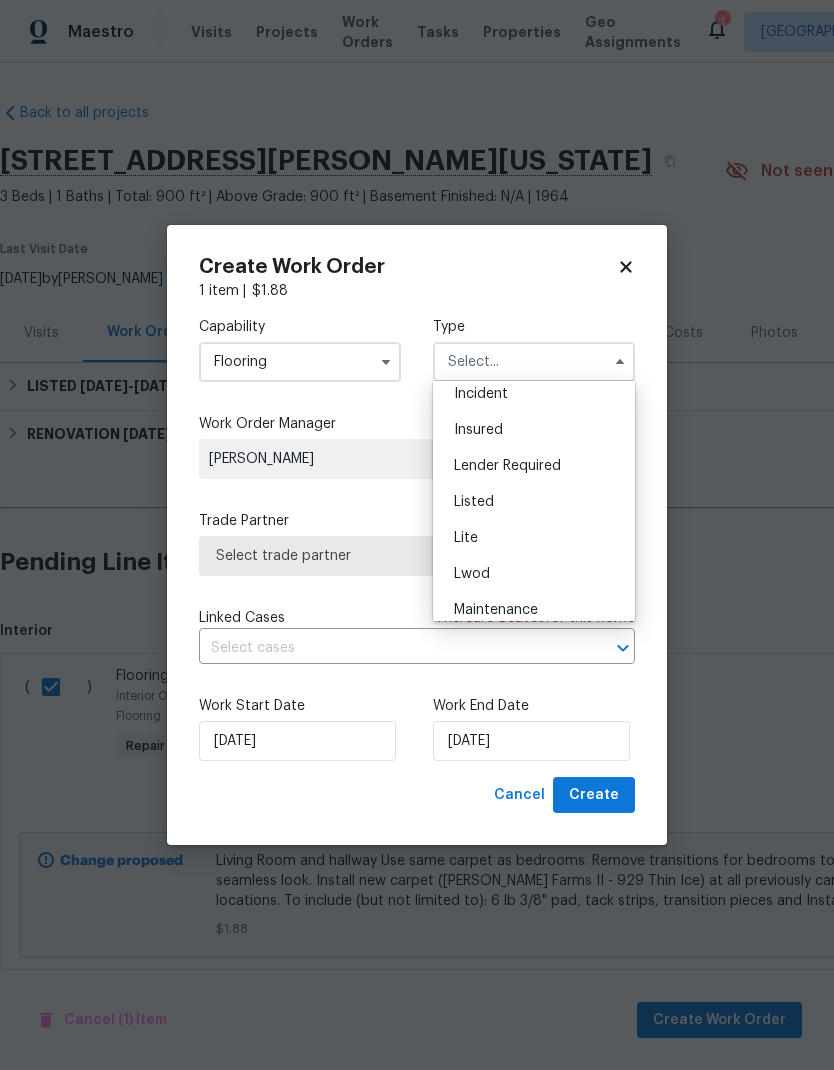 click on "Listed" at bounding box center (534, 502) 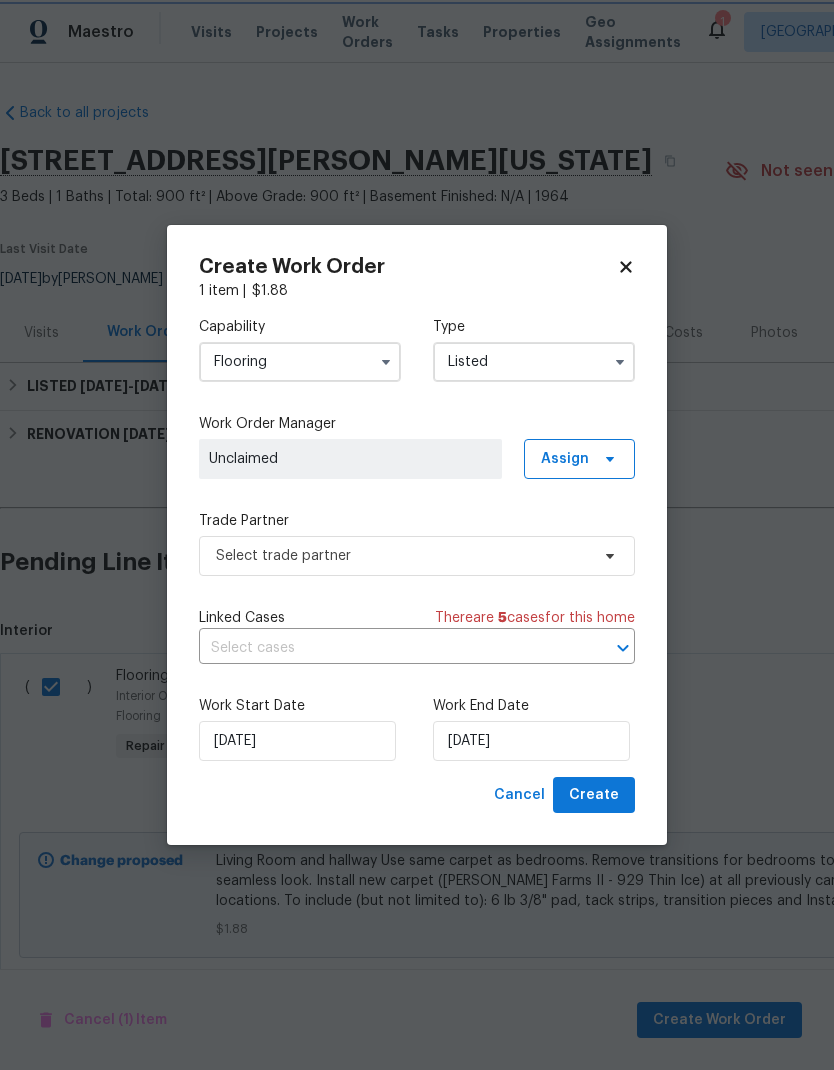 scroll, scrollTop: 0, scrollLeft: 0, axis: both 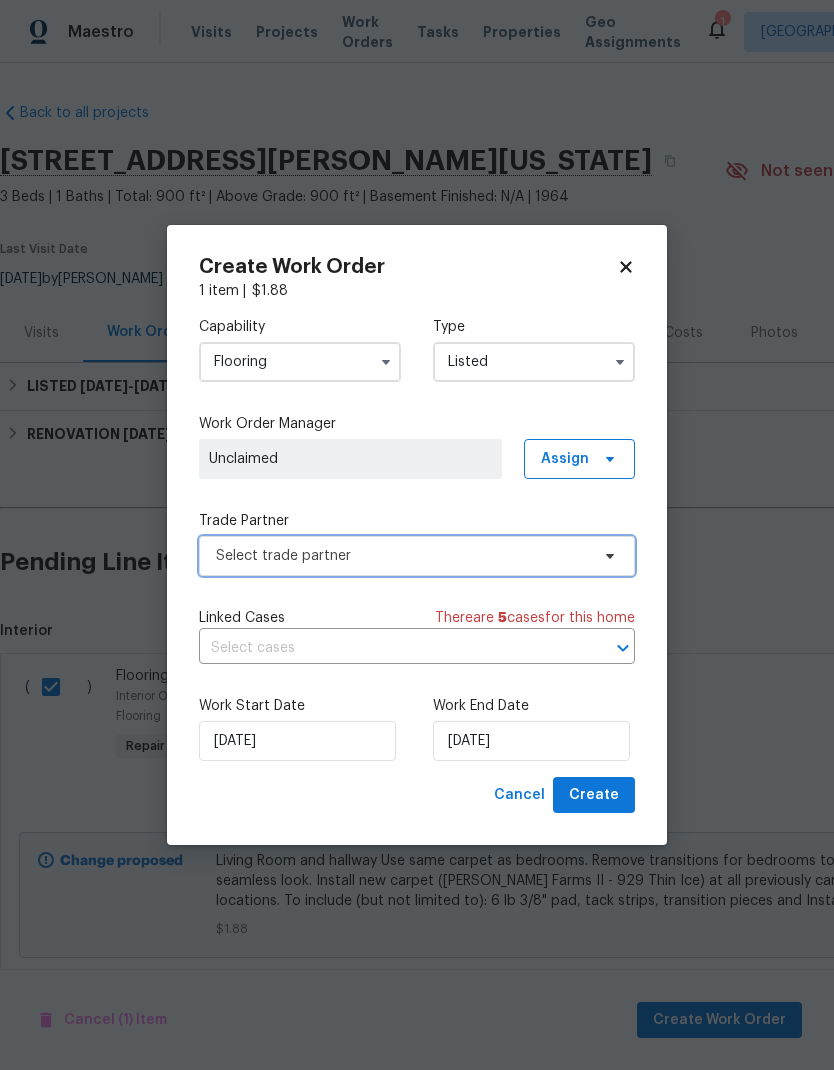 click on "Select trade partner" at bounding box center (402, 556) 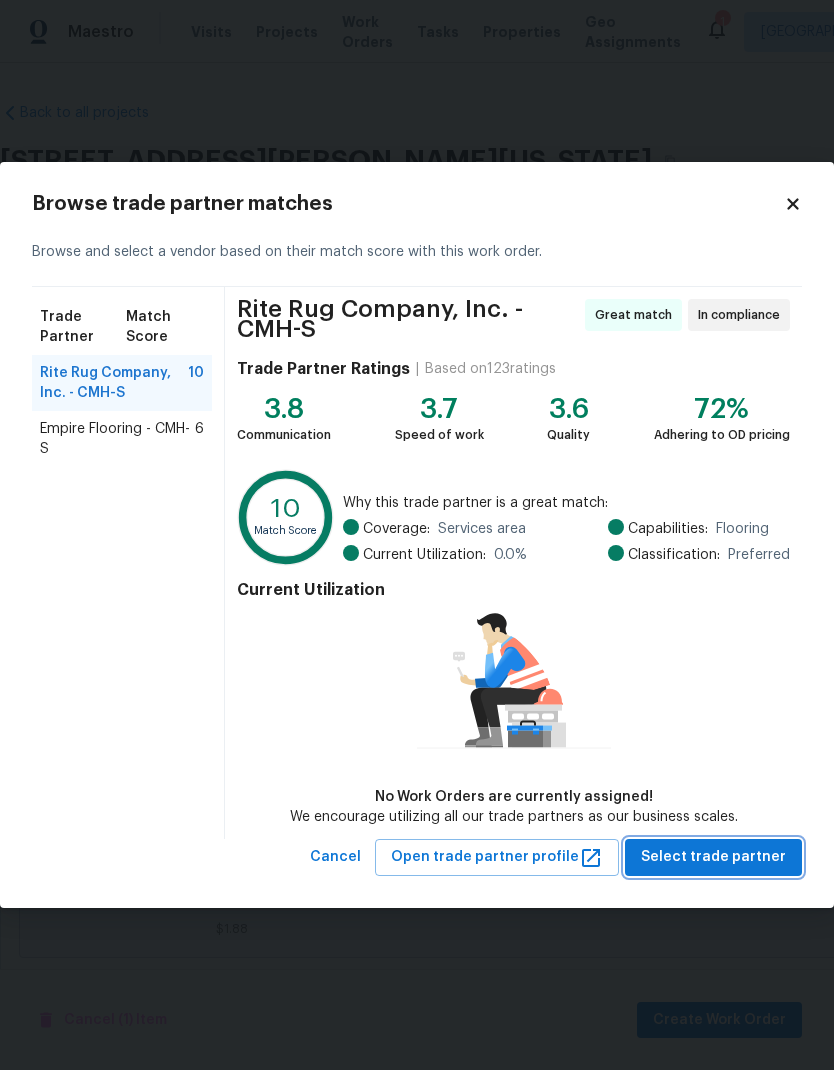 click on "Select trade partner" at bounding box center [713, 857] 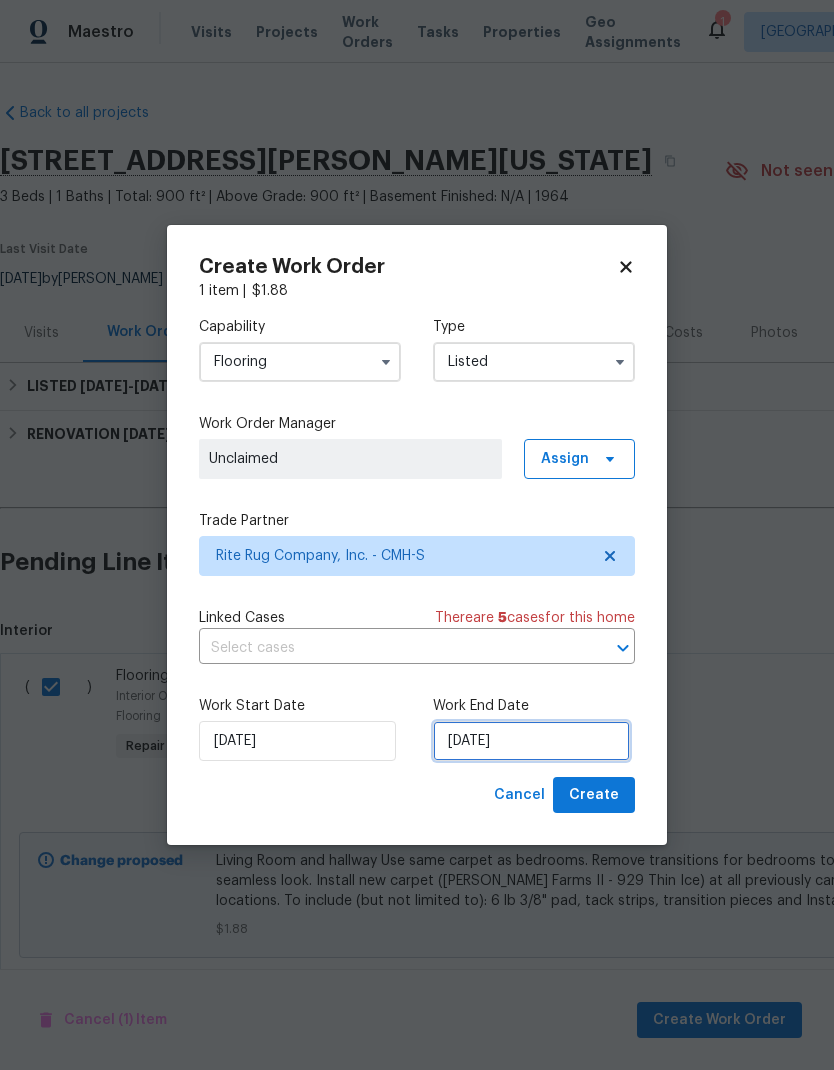 click on "[DATE]" at bounding box center (531, 741) 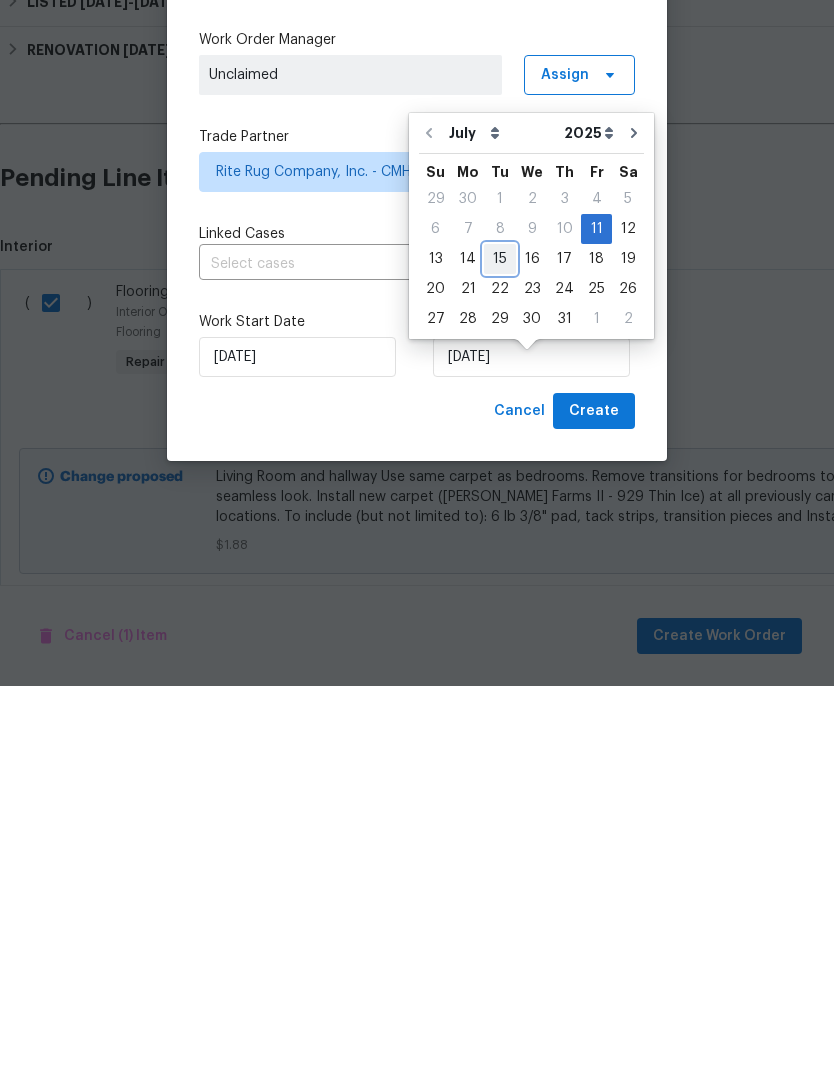 click on "15" at bounding box center [500, 643] 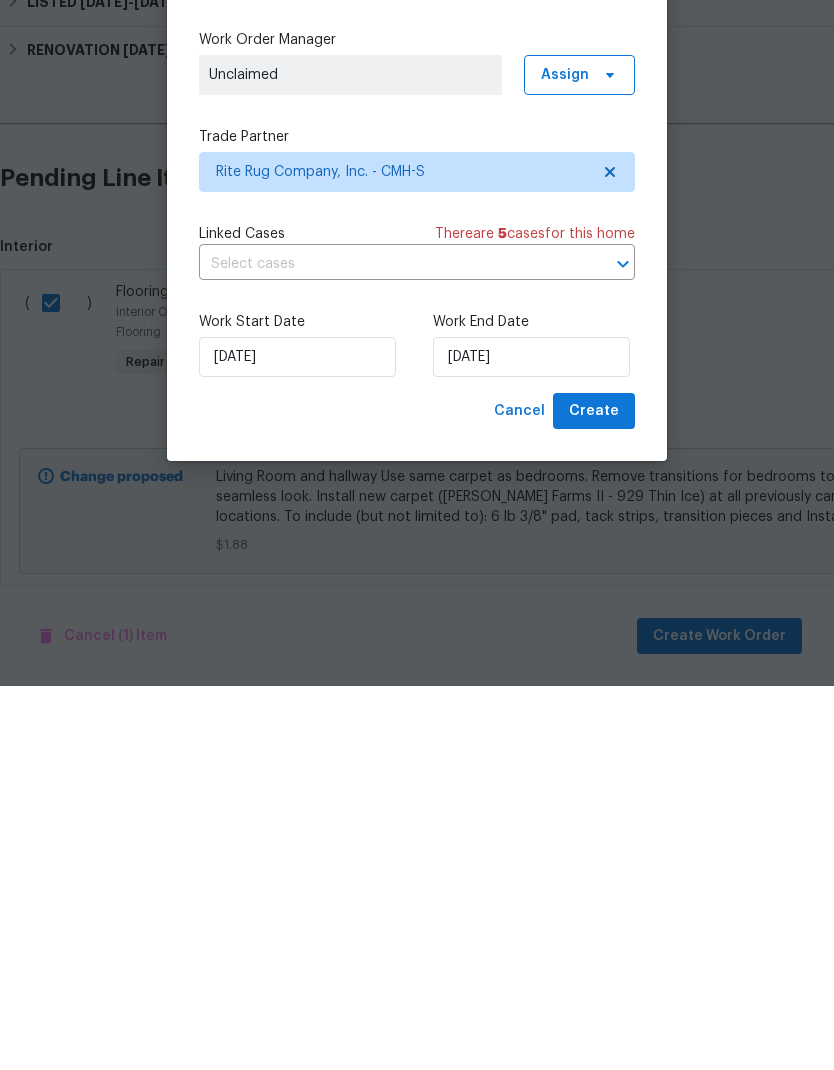 scroll, scrollTop: 23, scrollLeft: 0, axis: vertical 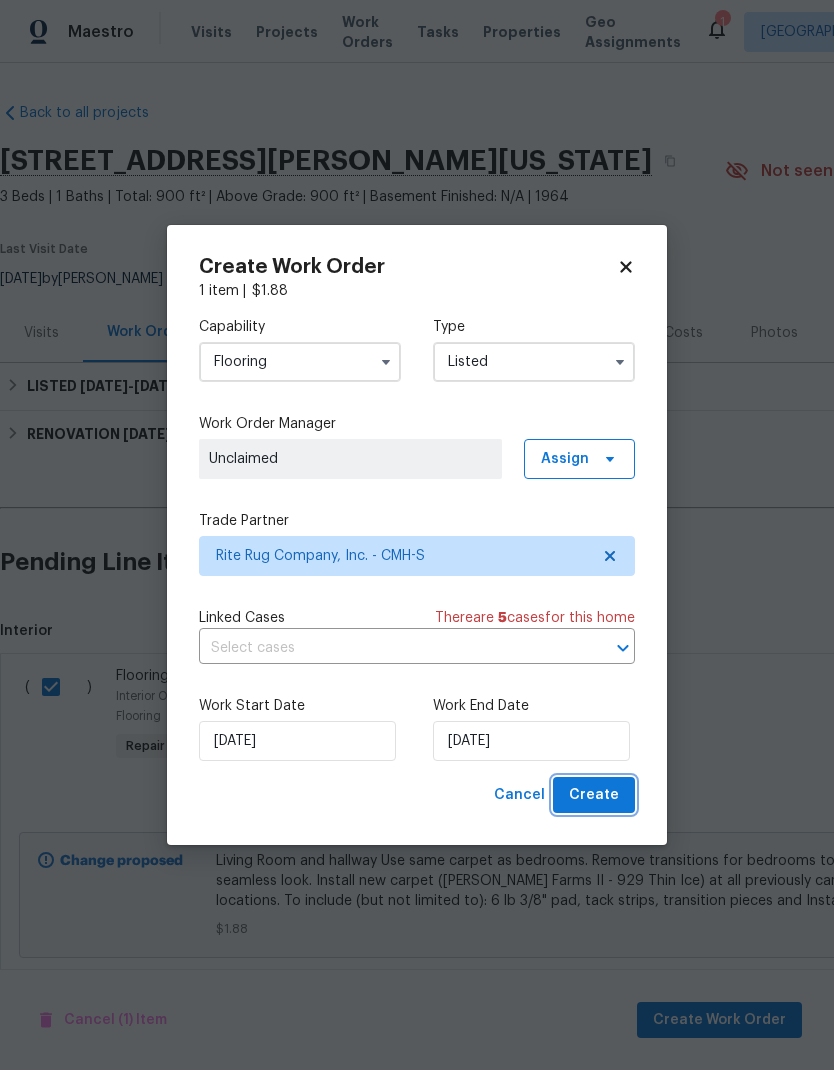 click on "Create" at bounding box center (594, 795) 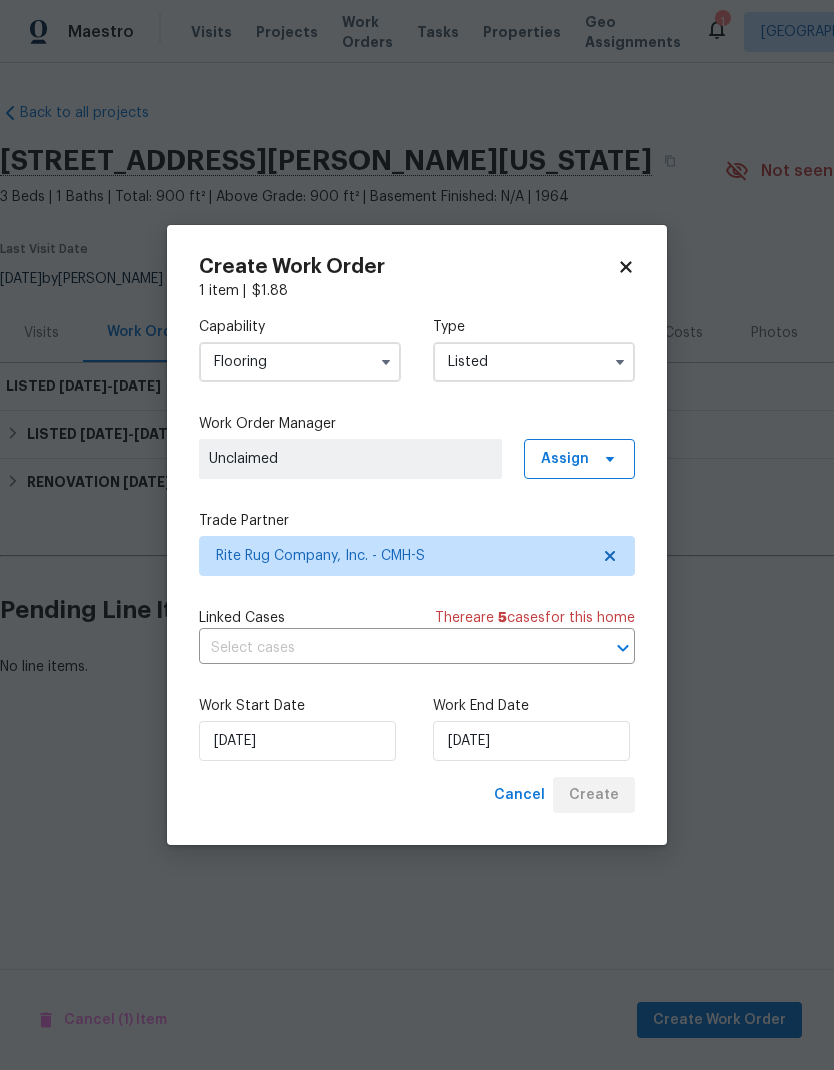 scroll, scrollTop: 0, scrollLeft: 0, axis: both 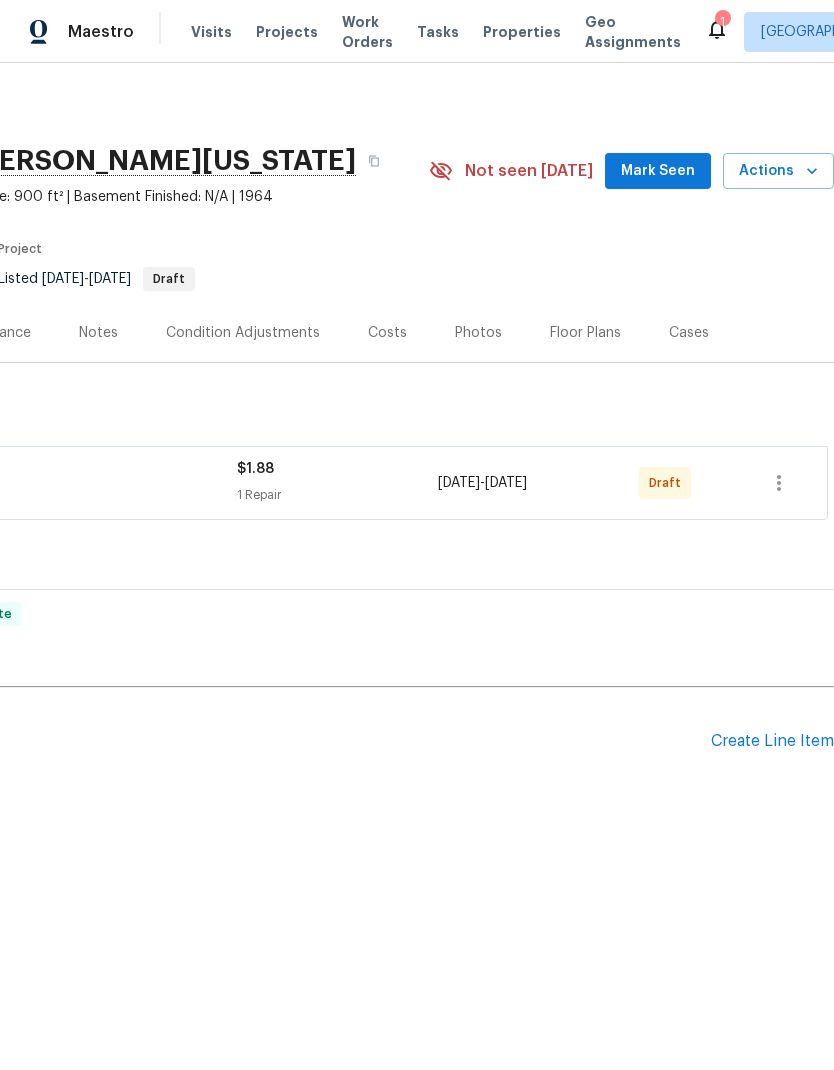 click 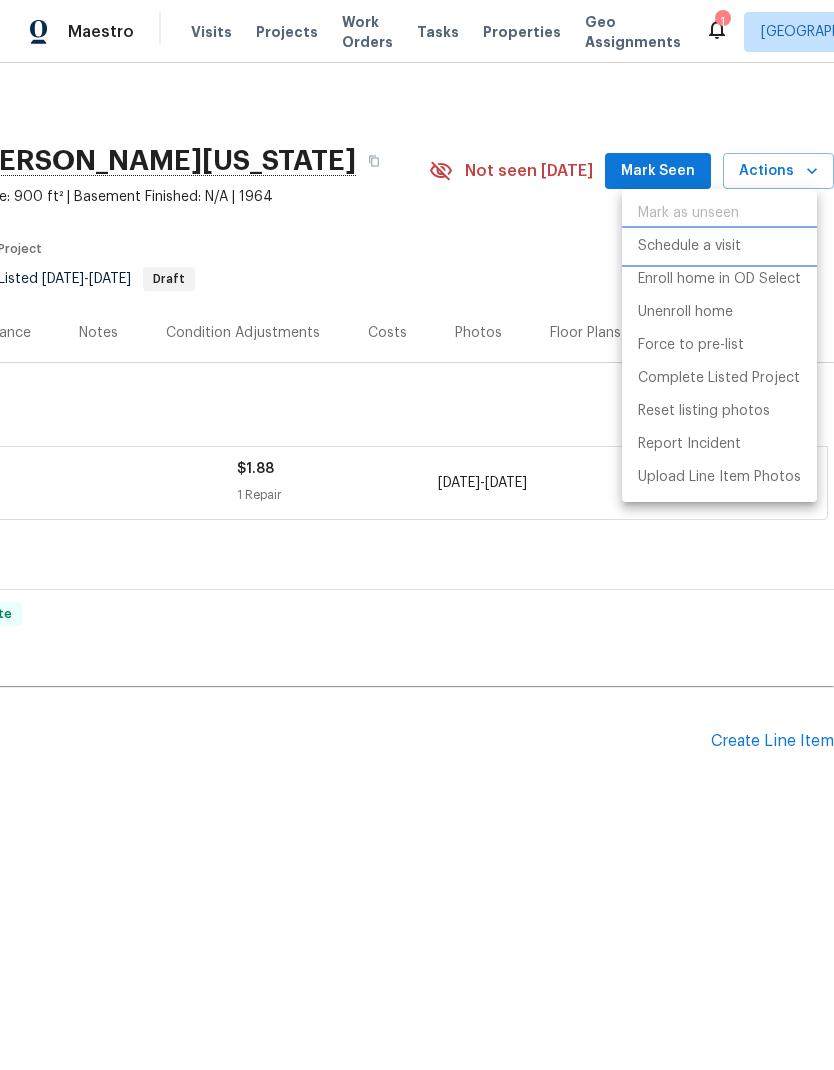 click on "Schedule a visit" at bounding box center [719, 246] 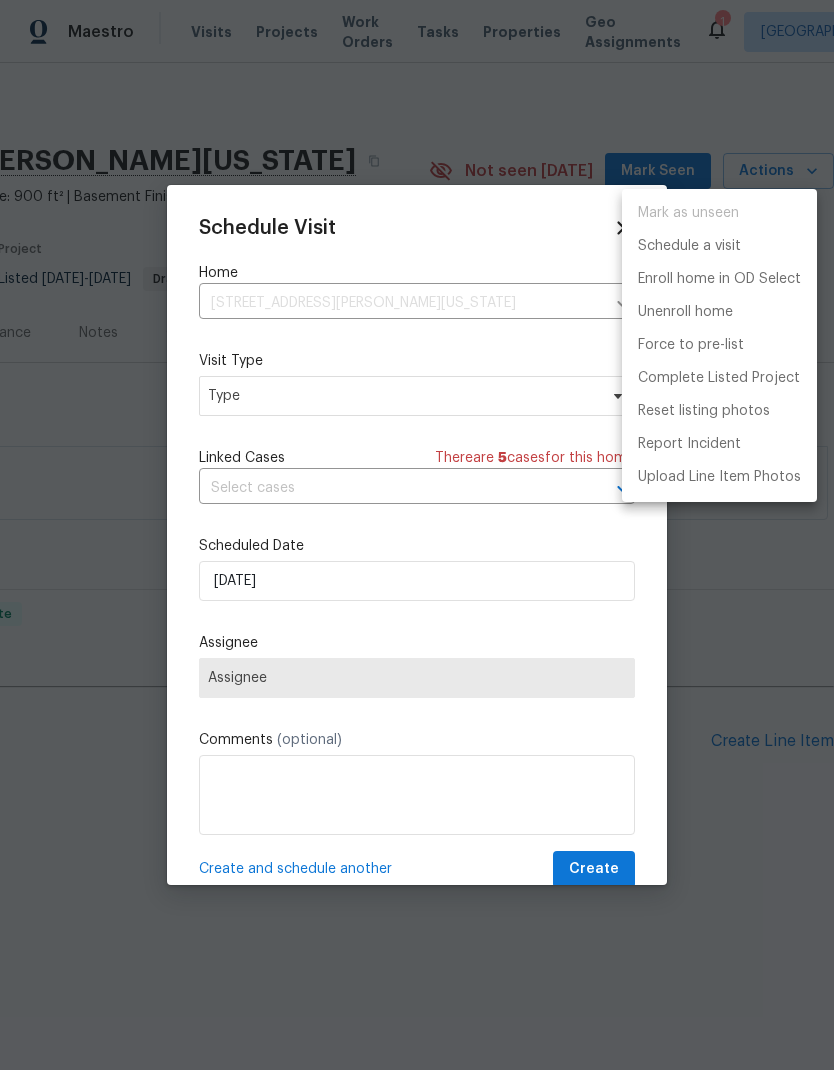 click at bounding box center [417, 535] 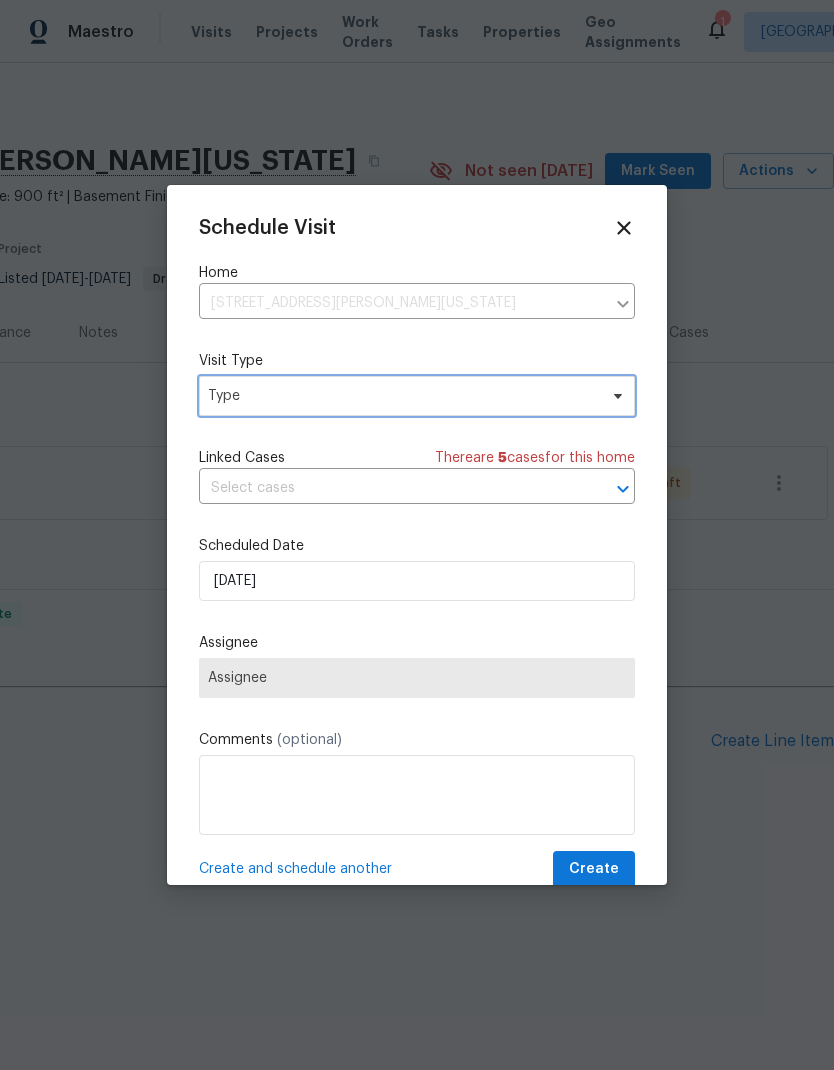 click on "Type" at bounding box center [402, 396] 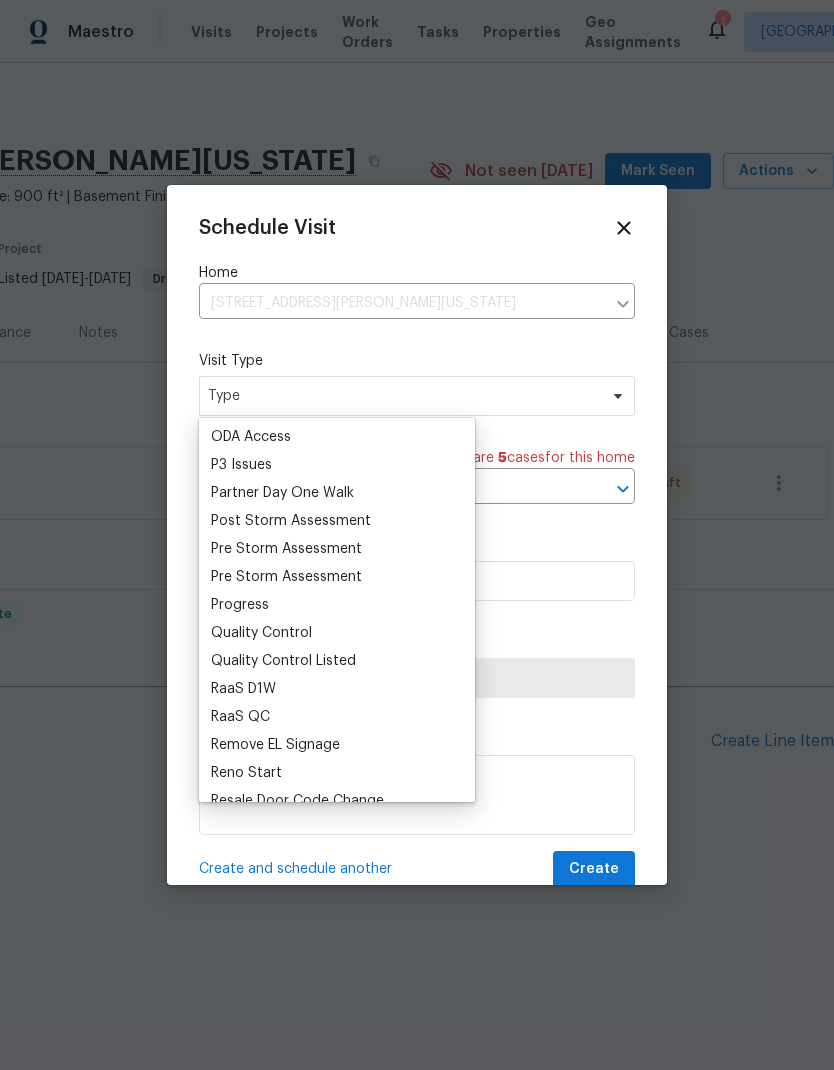 scroll, scrollTop: 1176, scrollLeft: 0, axis: vertical 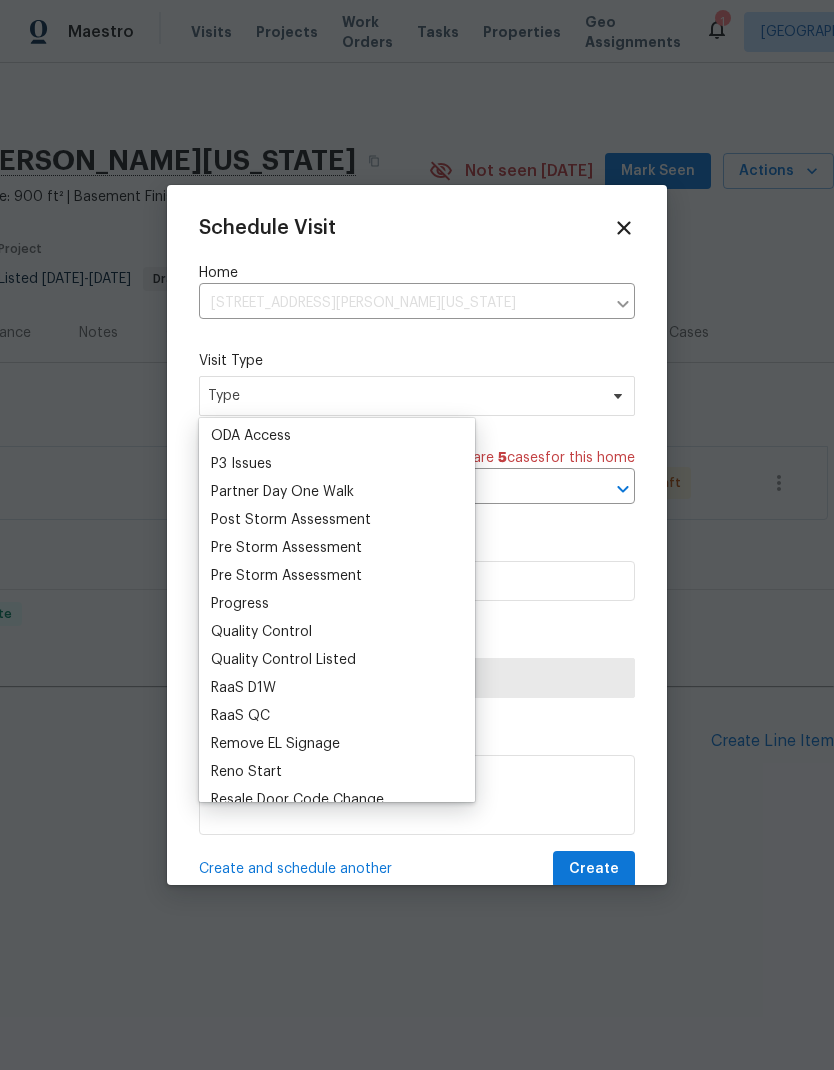 click on "Progress" at bounding box center (337, 604) 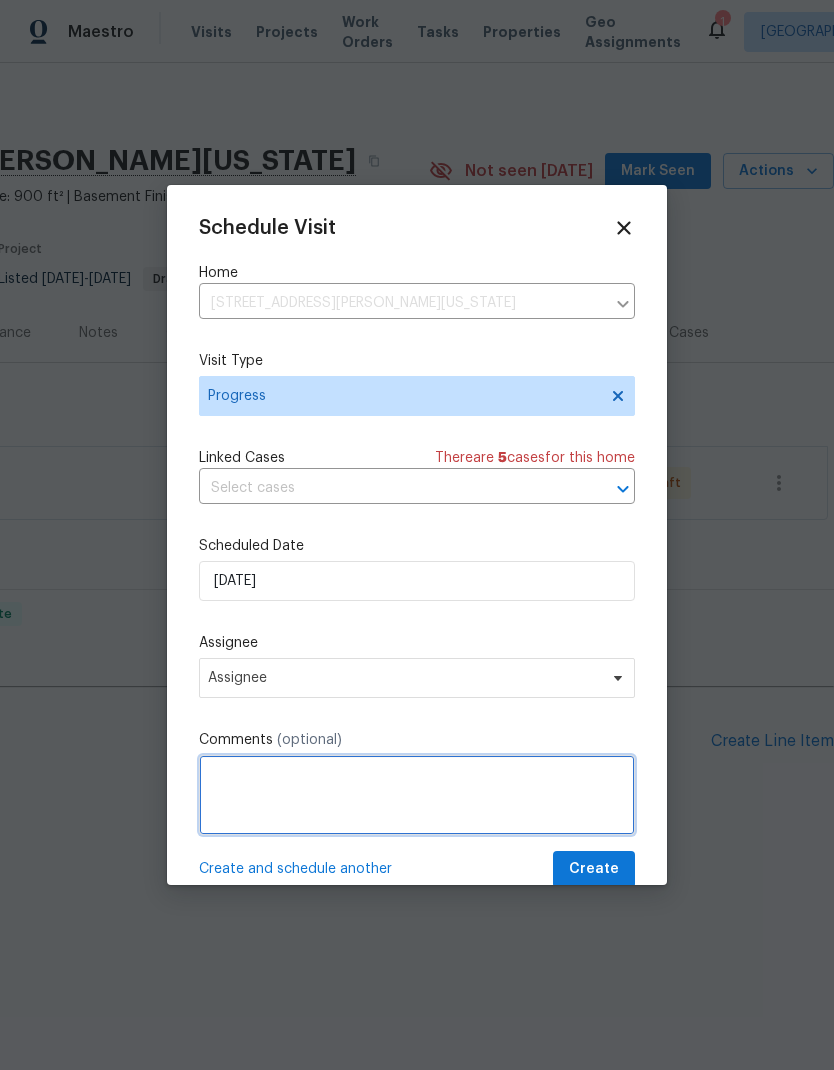 click at bounding box center (417, 795) 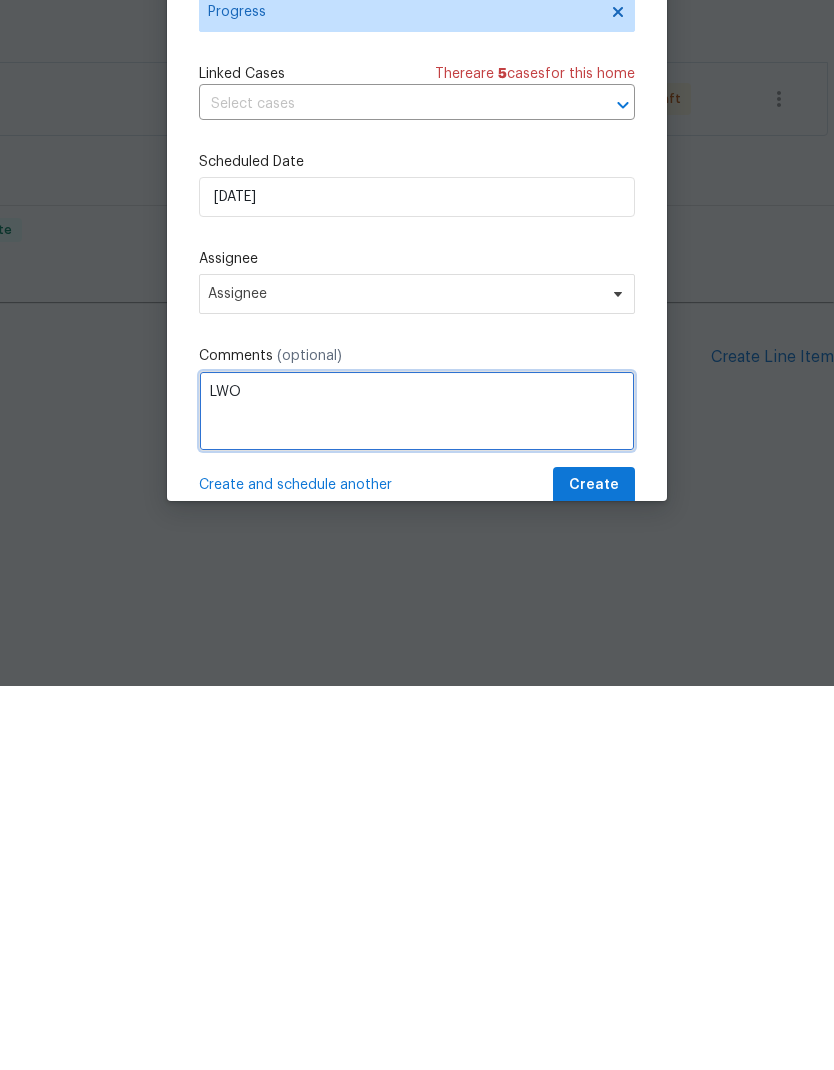 type on "LWO" 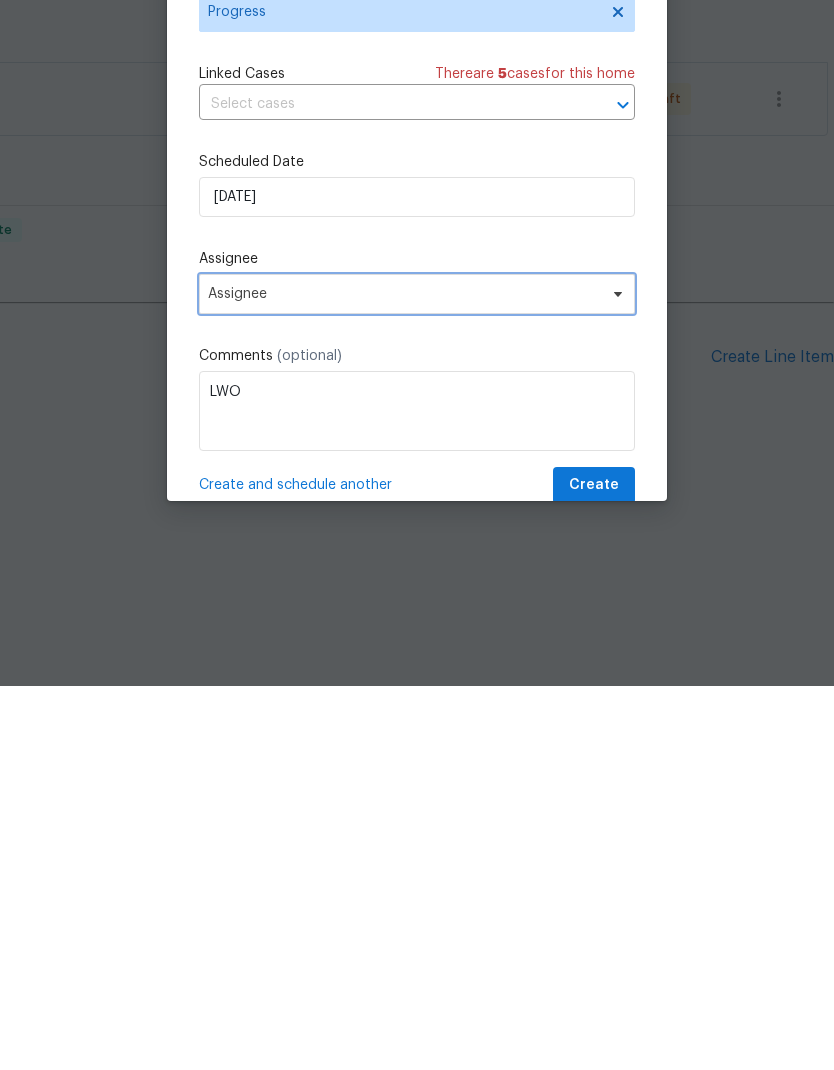 click on "Assignee" at bounding box center (404, 678) 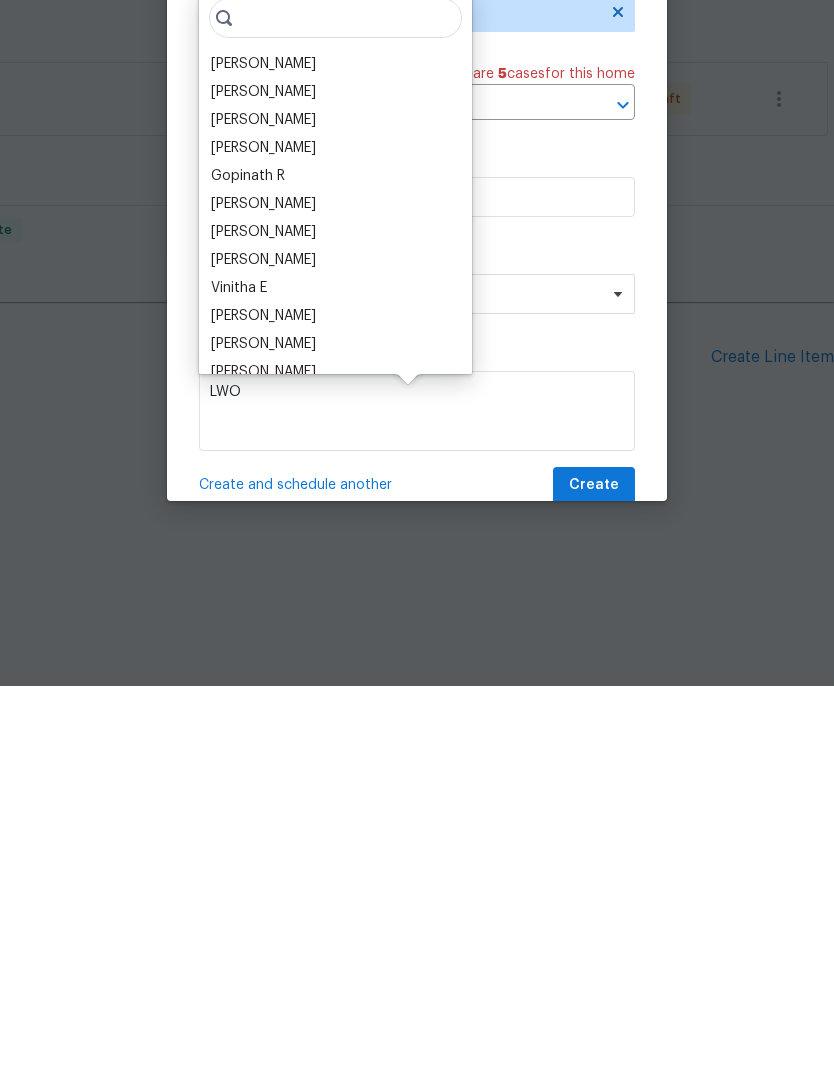 click on "Assignee" at bounding box center [404, 678] 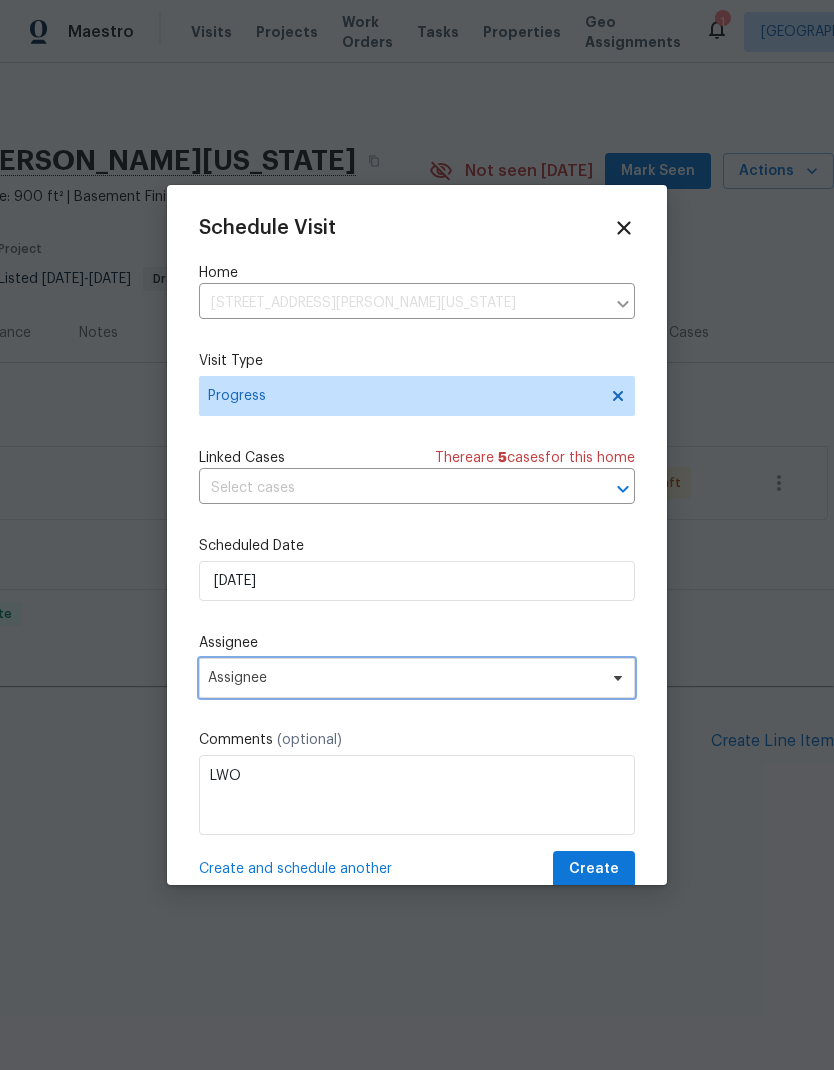click on "Assignee" at bounding box center [404, 678] 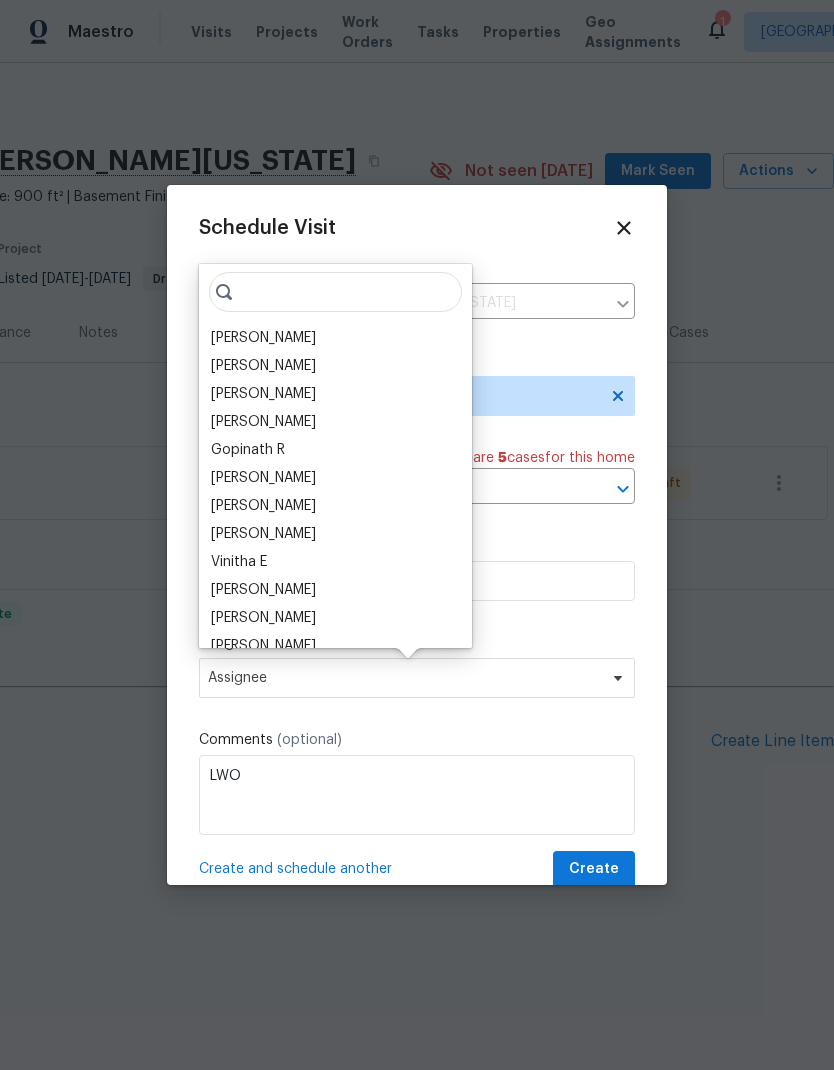 click on "[PERSON_NAME]" at bounding box center [263, 338] 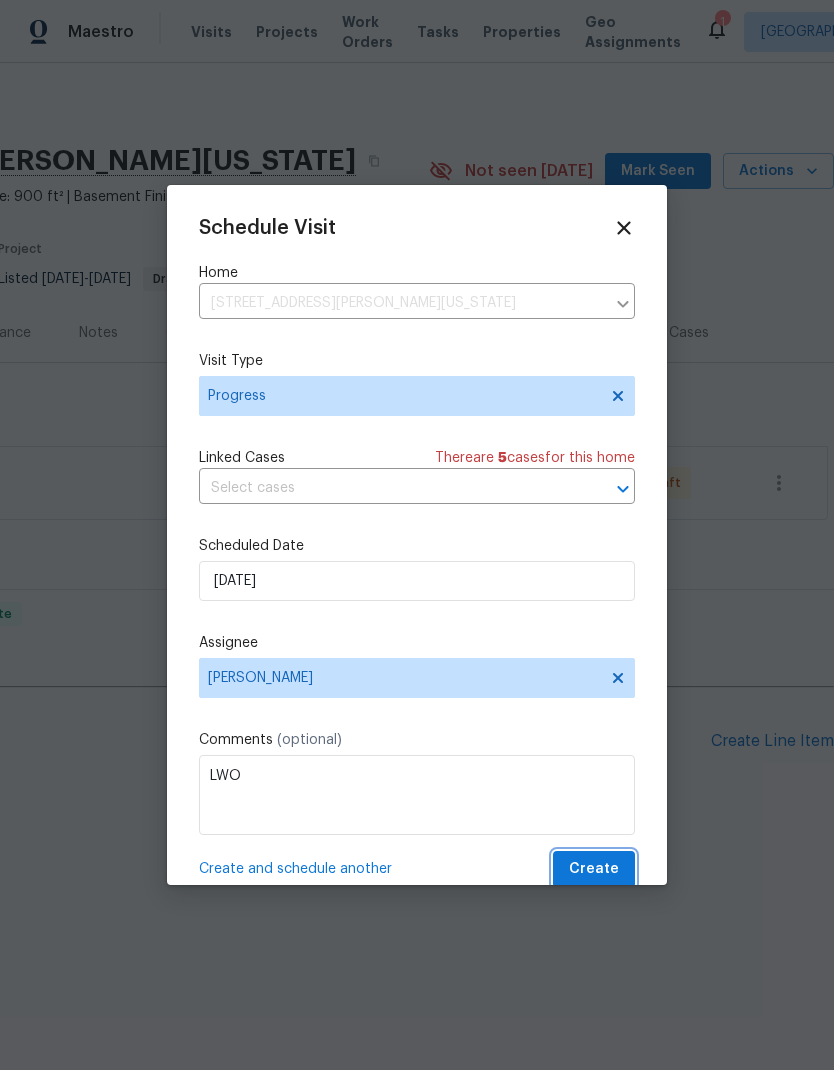 click on "Create" at bounding box center [594, 869] 